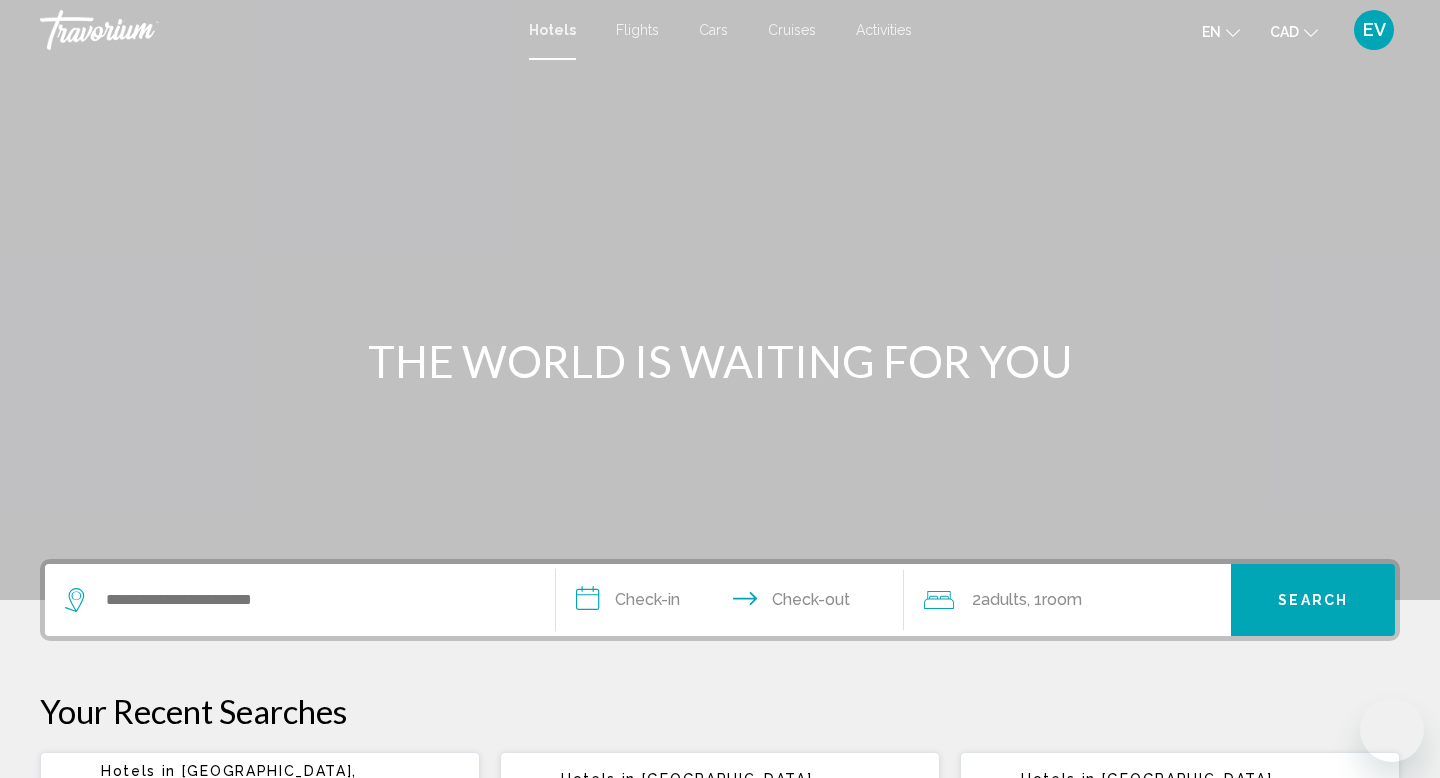 scroll, scrollTop: 79, scrollLeft: 0, axis: vertical 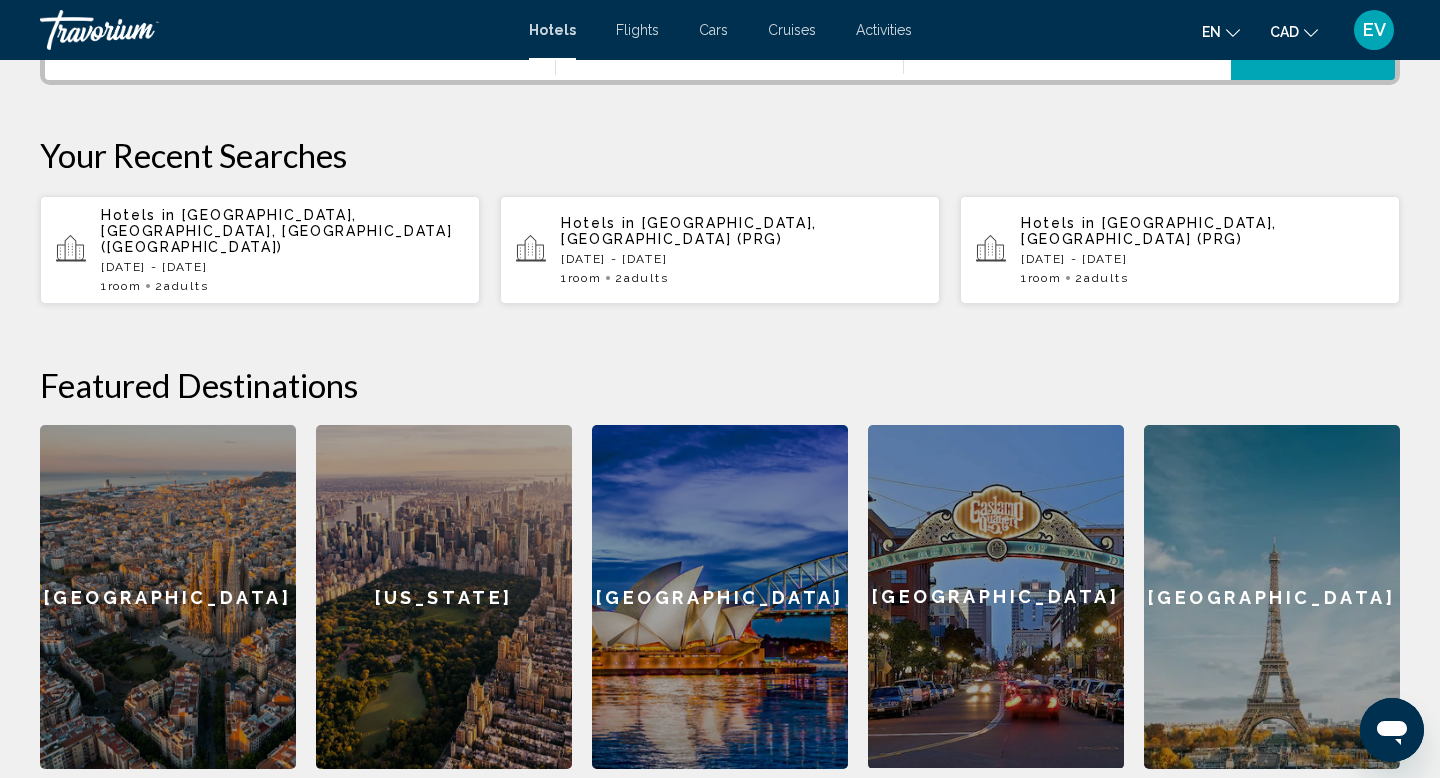 click on "[GEOGRAPHIC_DATA]" 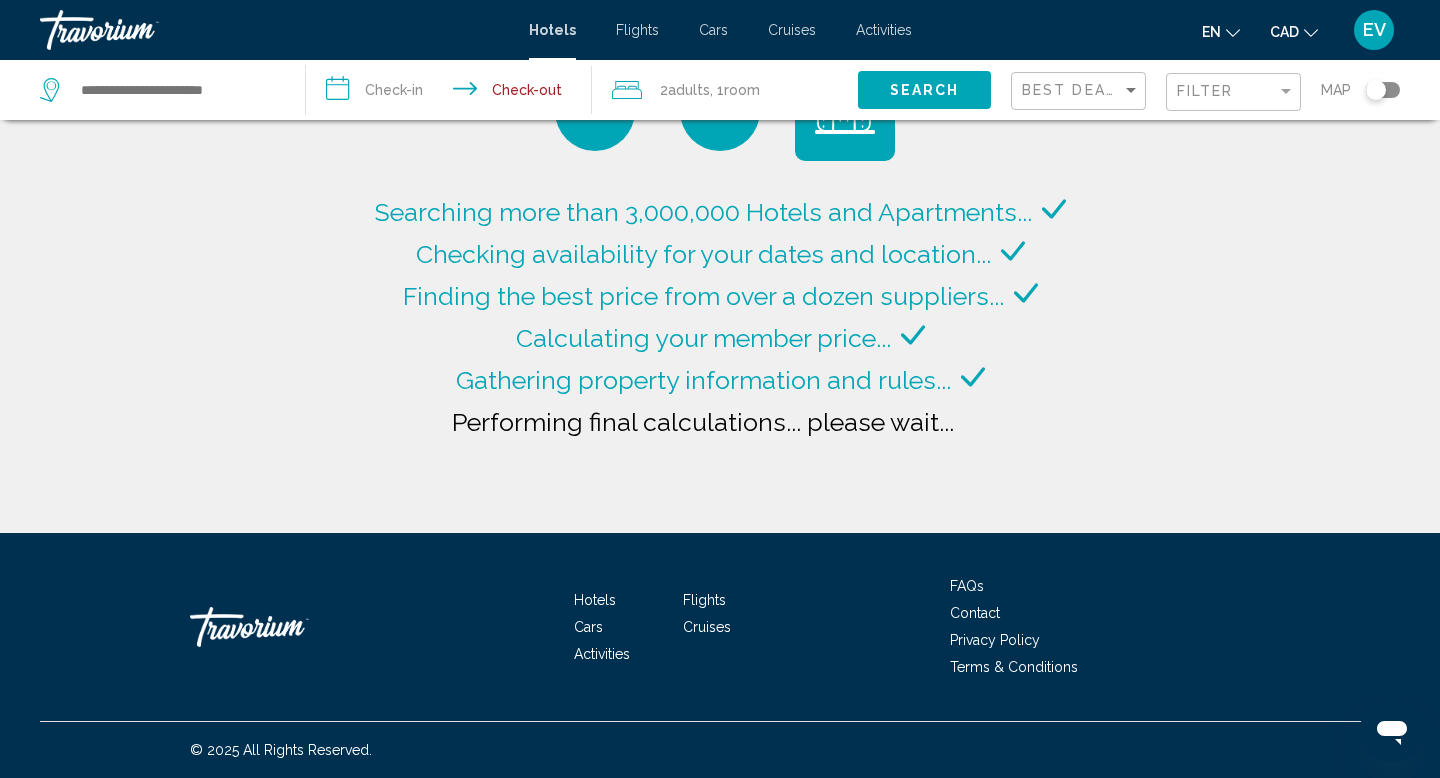 type on "**********" 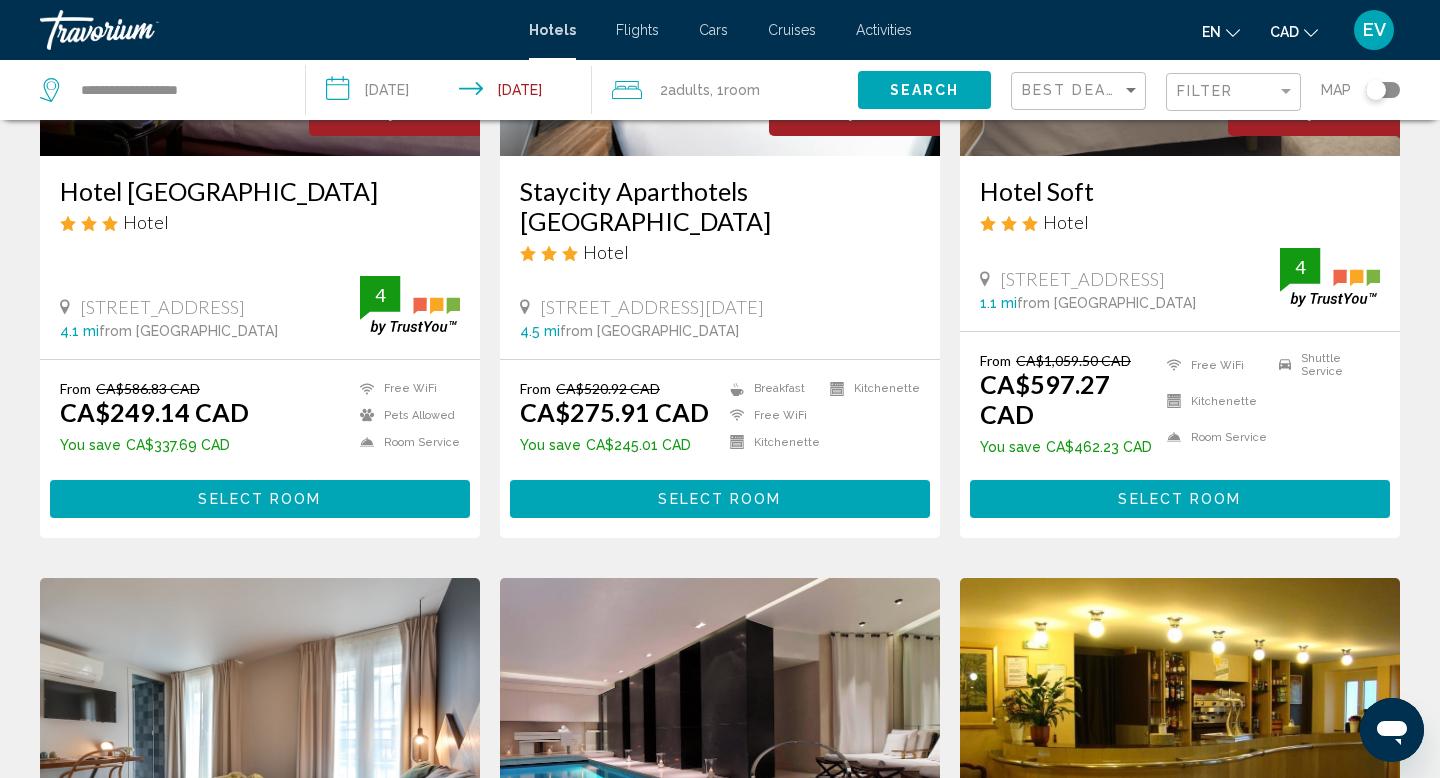 scroll, scrollTop: 298, scrollLeft: 0, axis: vertical 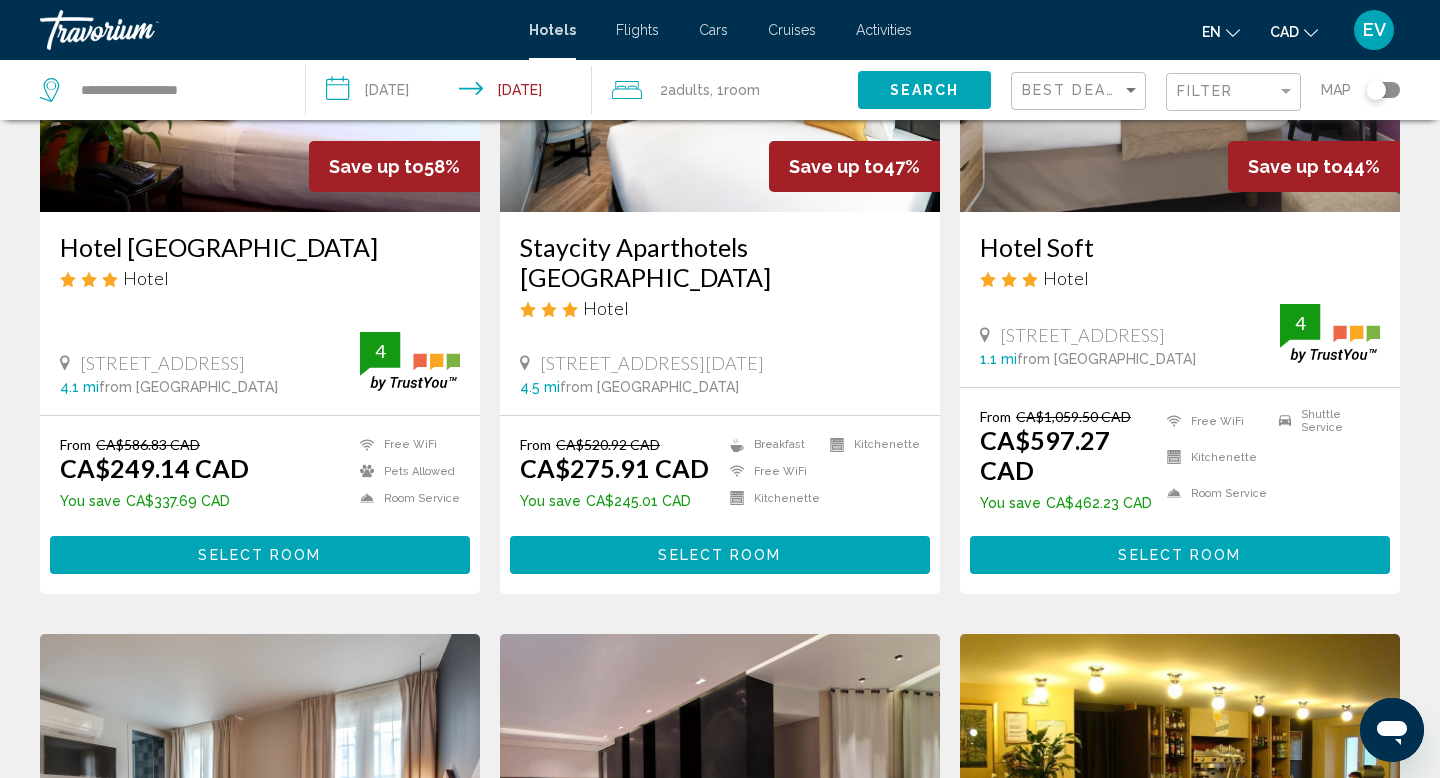 click at bounding box center [140, 30] 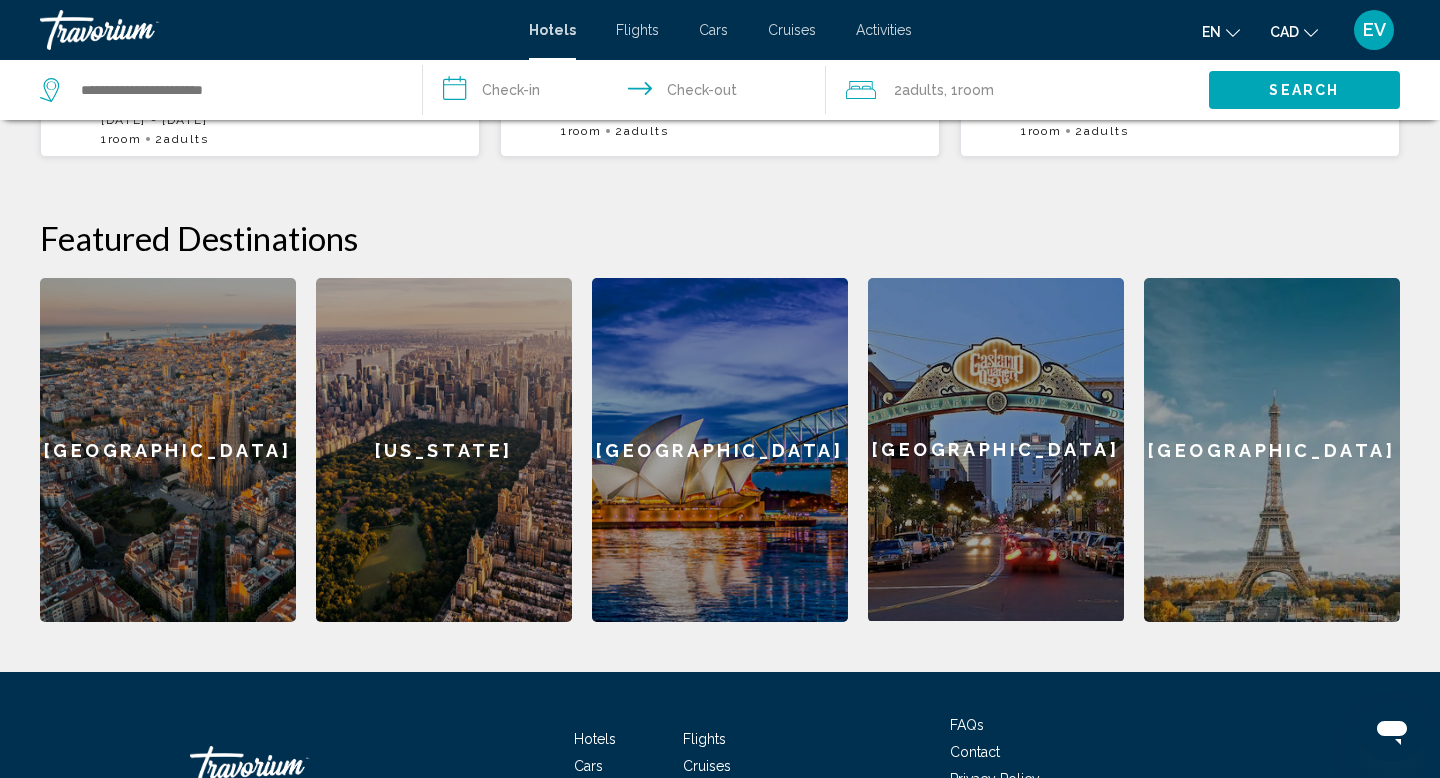 scroll, scrollTop: 662, scrollLeft: 0, axis: vertical 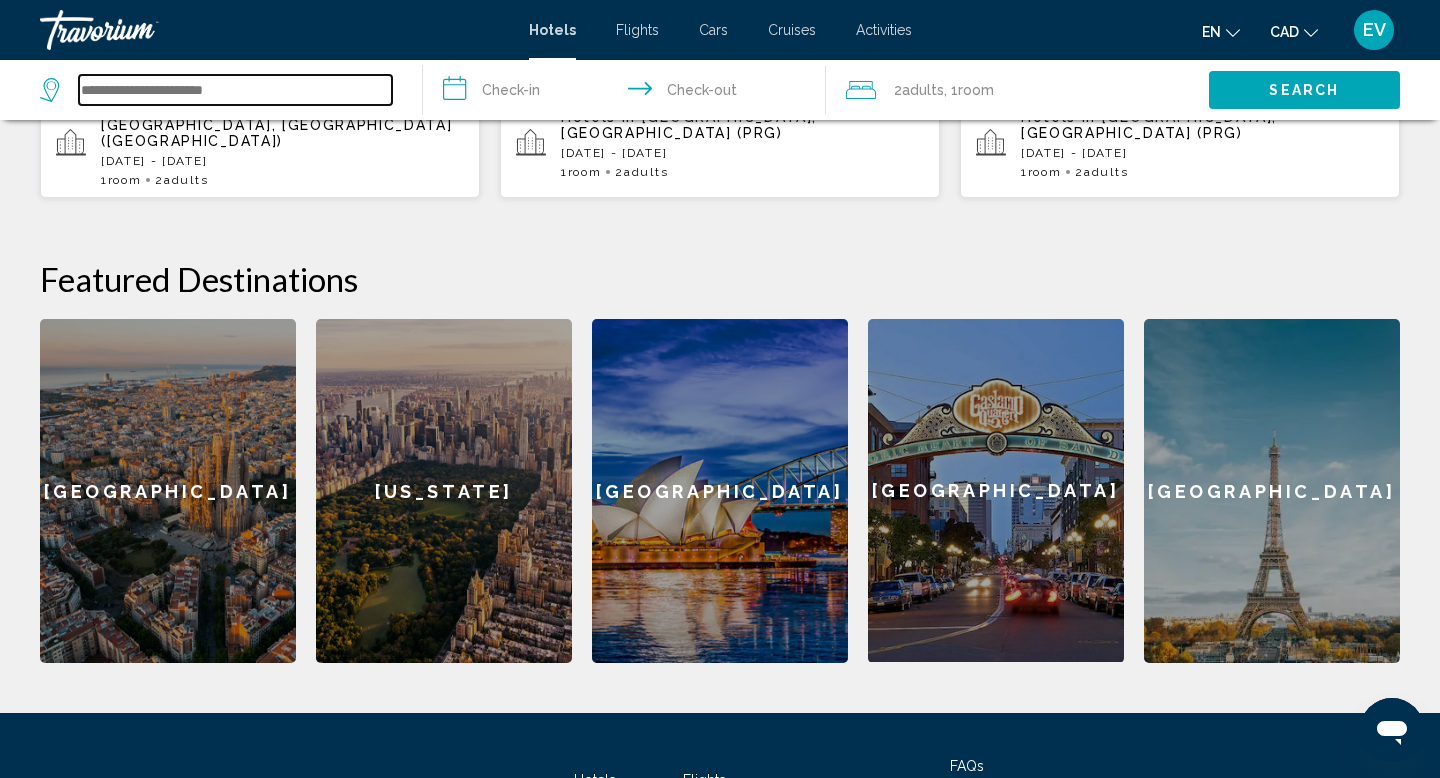 click at bounding box center (235, 90) 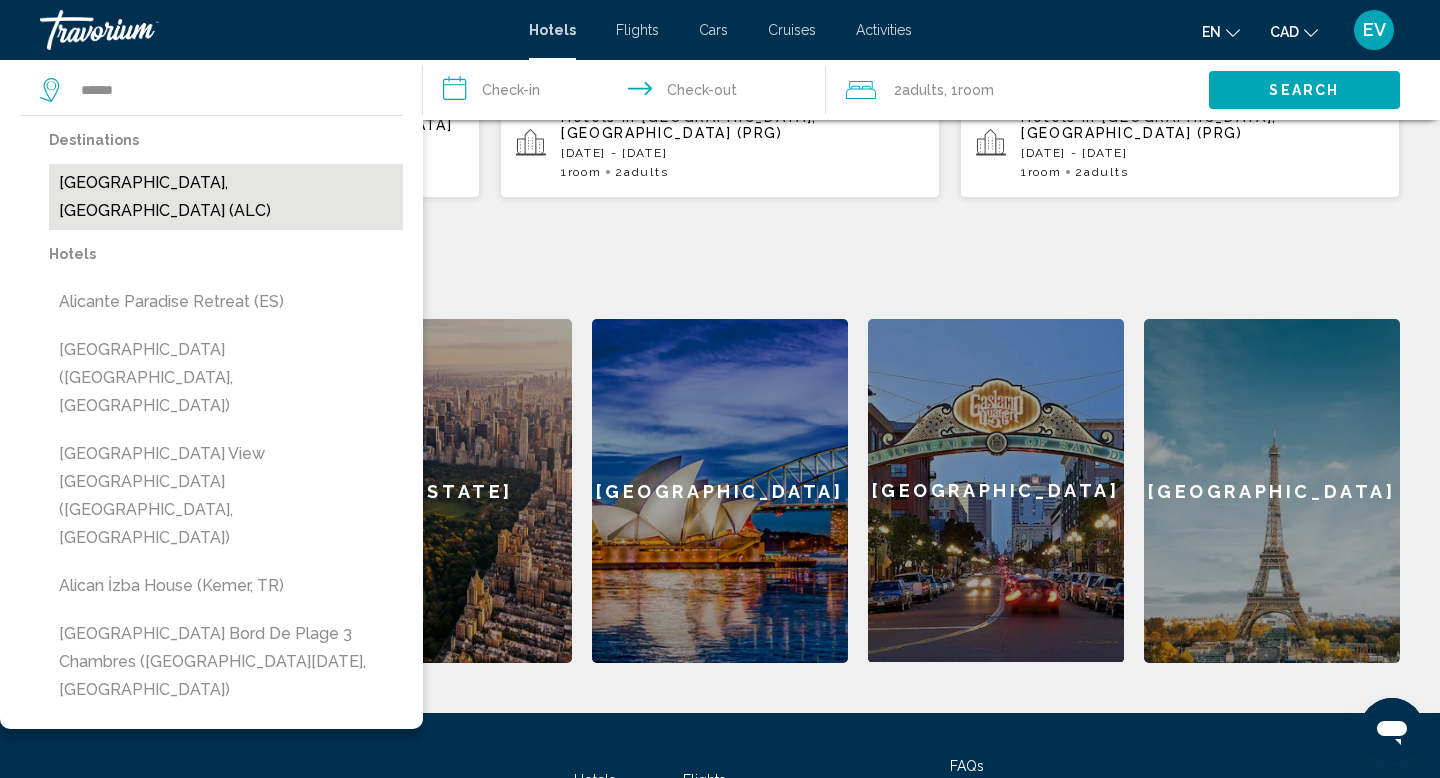 click on "[GEOGRAPHIC_DATA], [GEOGRAPHIC_DATA] (ALC)" at bounding box center [226, 197] 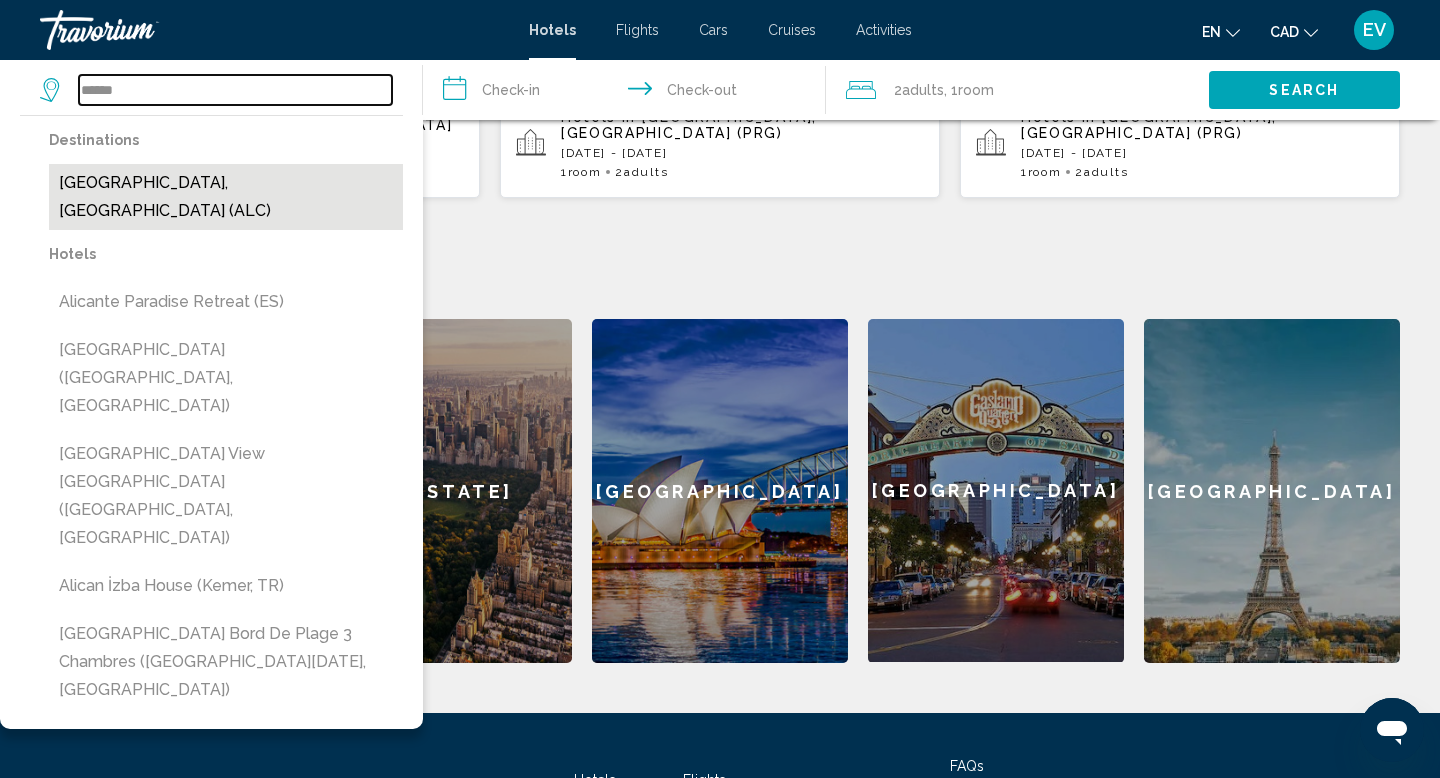 type on "**********" 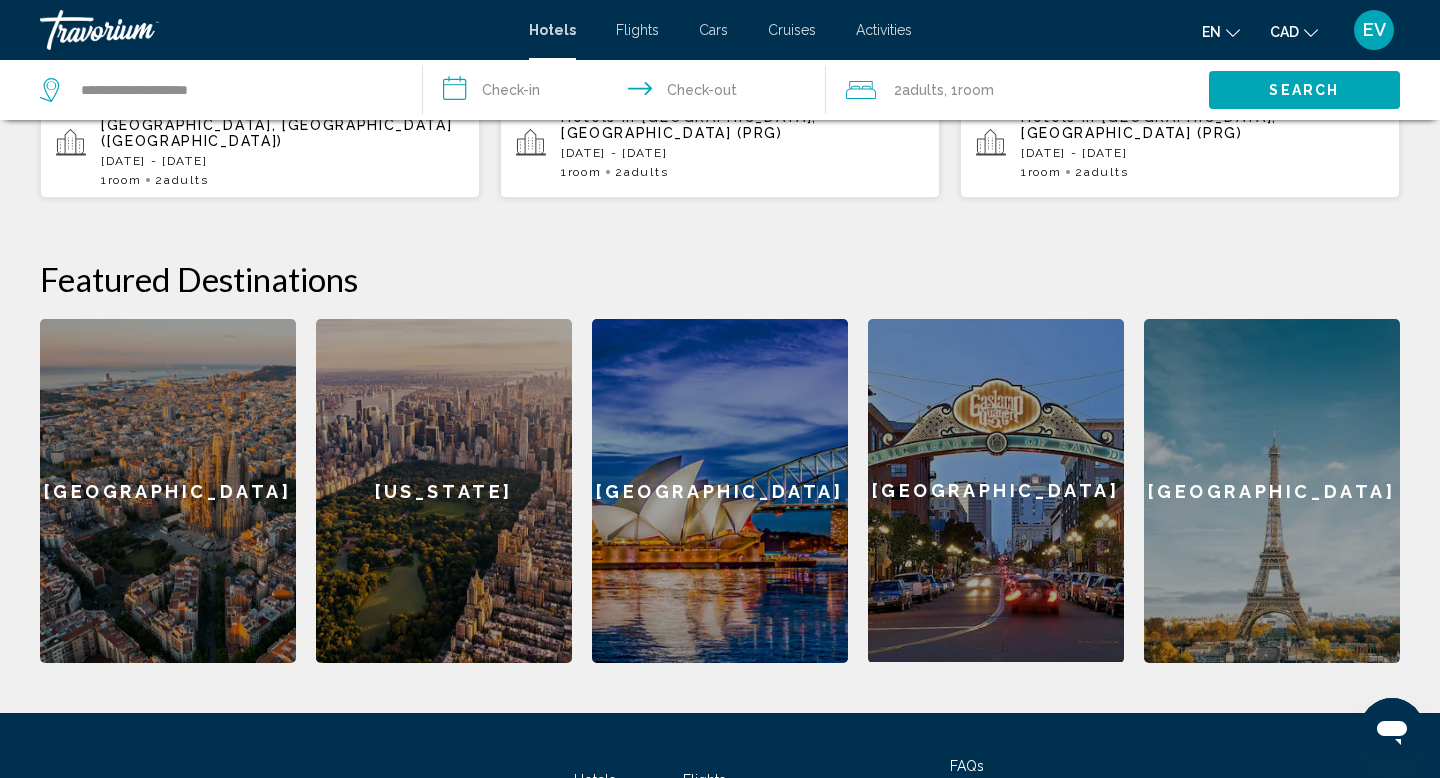 click on "**********" at bounding box center (628, 93) 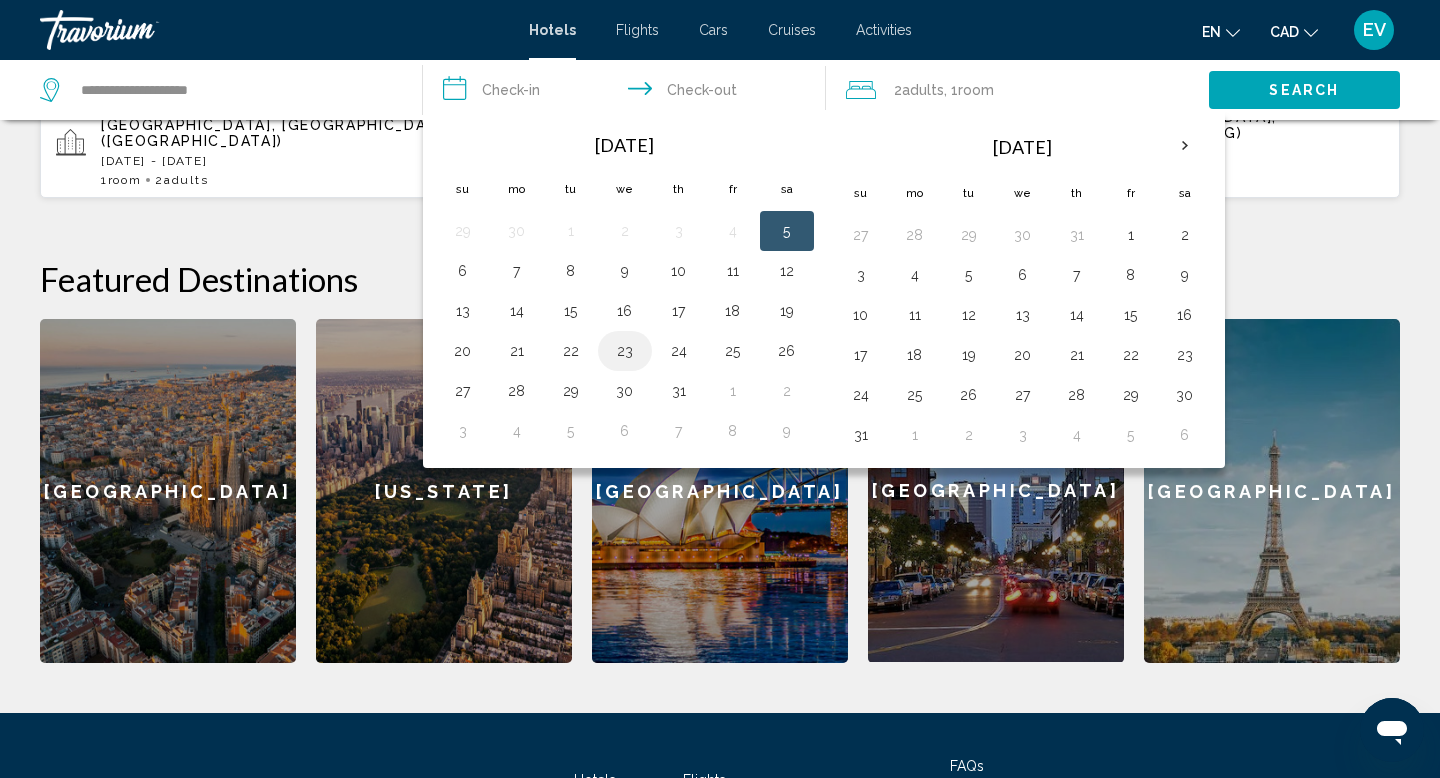 click on "23" at bounding box center (625, 351) 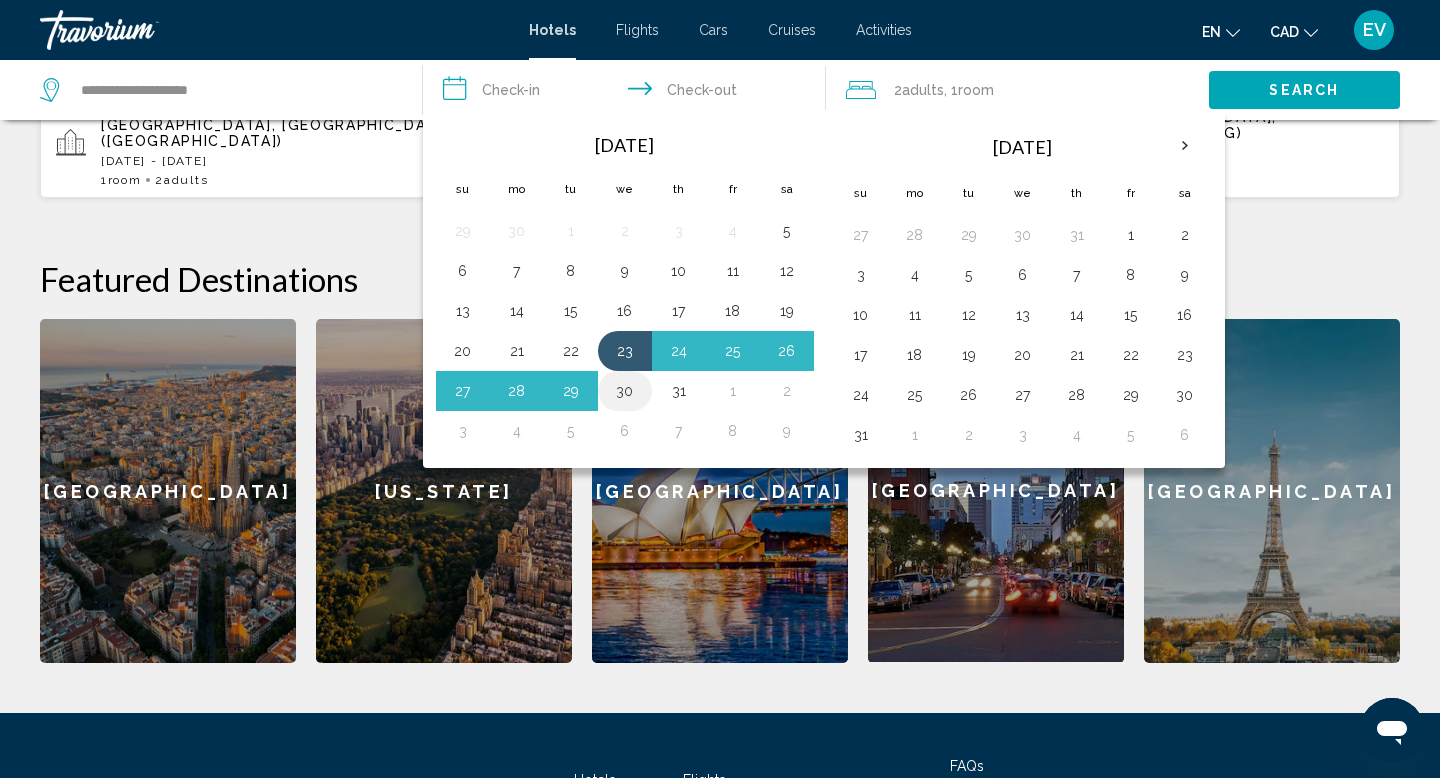 click on "30" at bounding box center [625, 391] 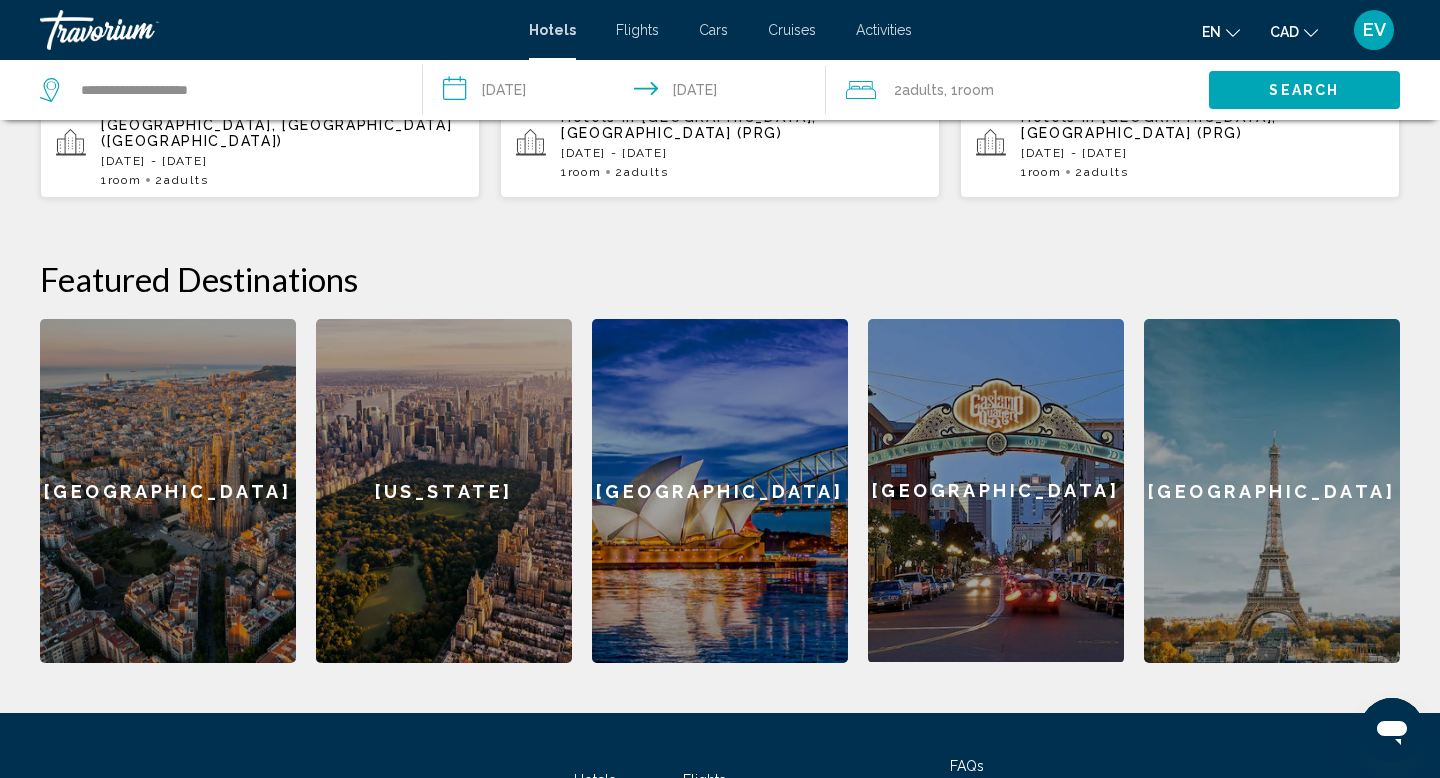 click on "Search" at bounding box center [1304, 89] 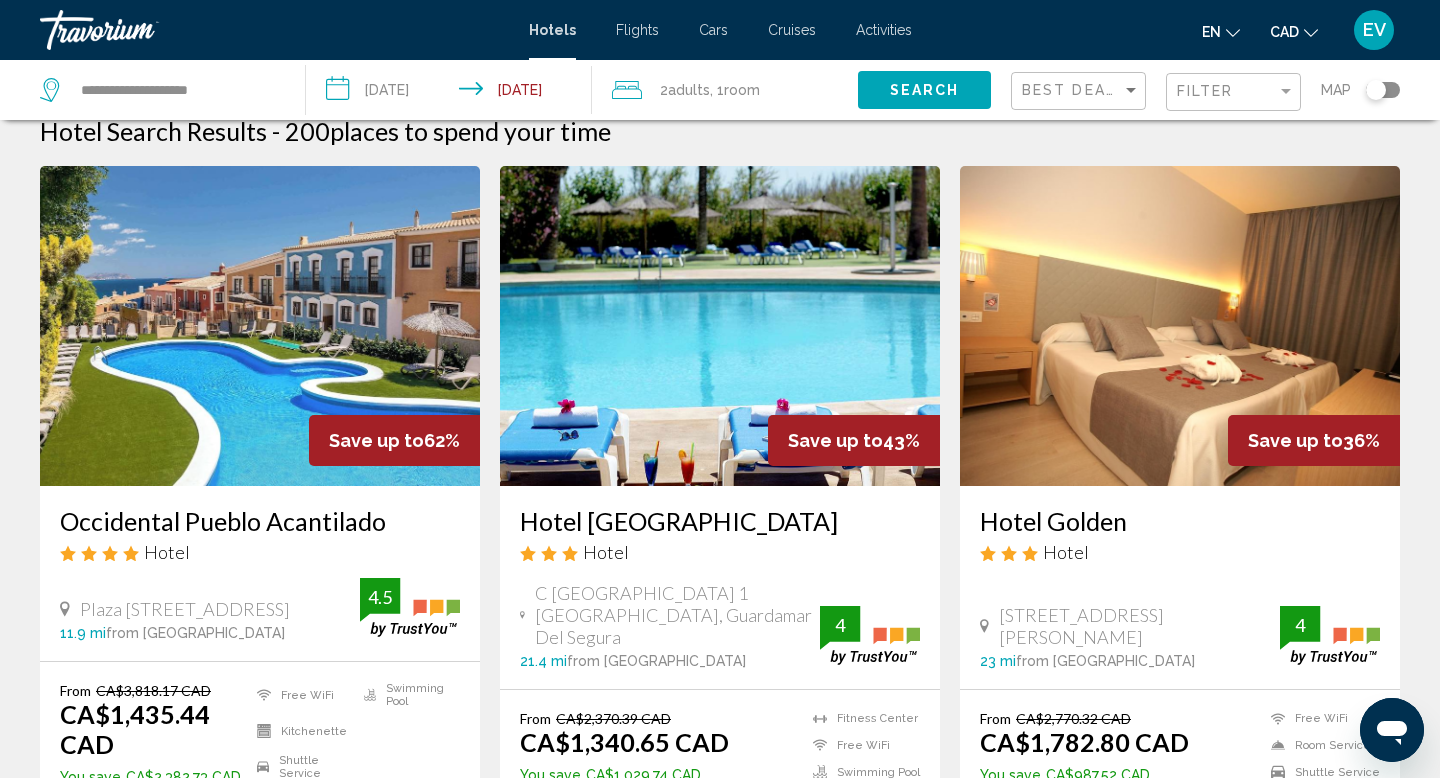 scroll, scrollTop: 31, scrollLeft: 0, axis: vertical 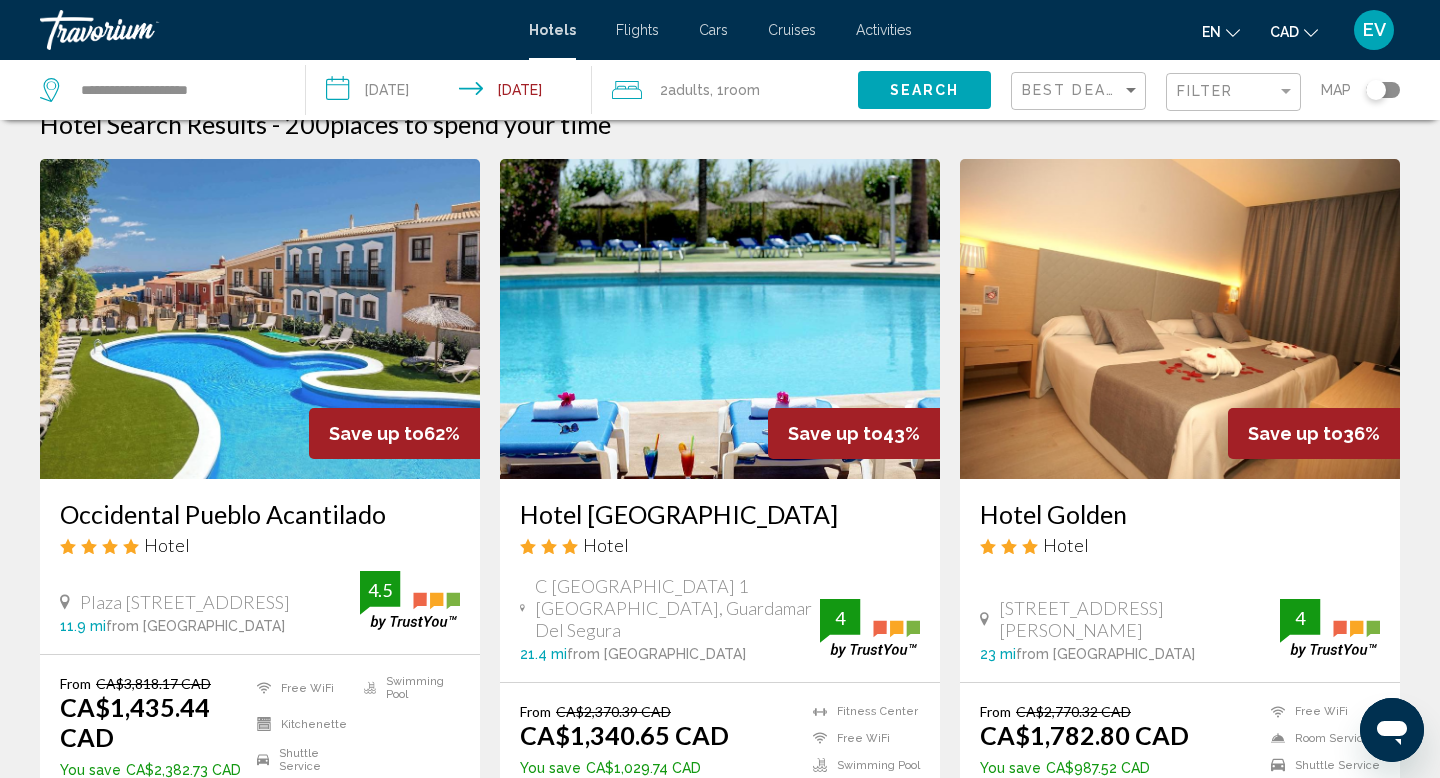 drag, startPoint x: 62, startPoint y: 494, endPoint x: 384, endPoint y: 519, distance: 322.96902 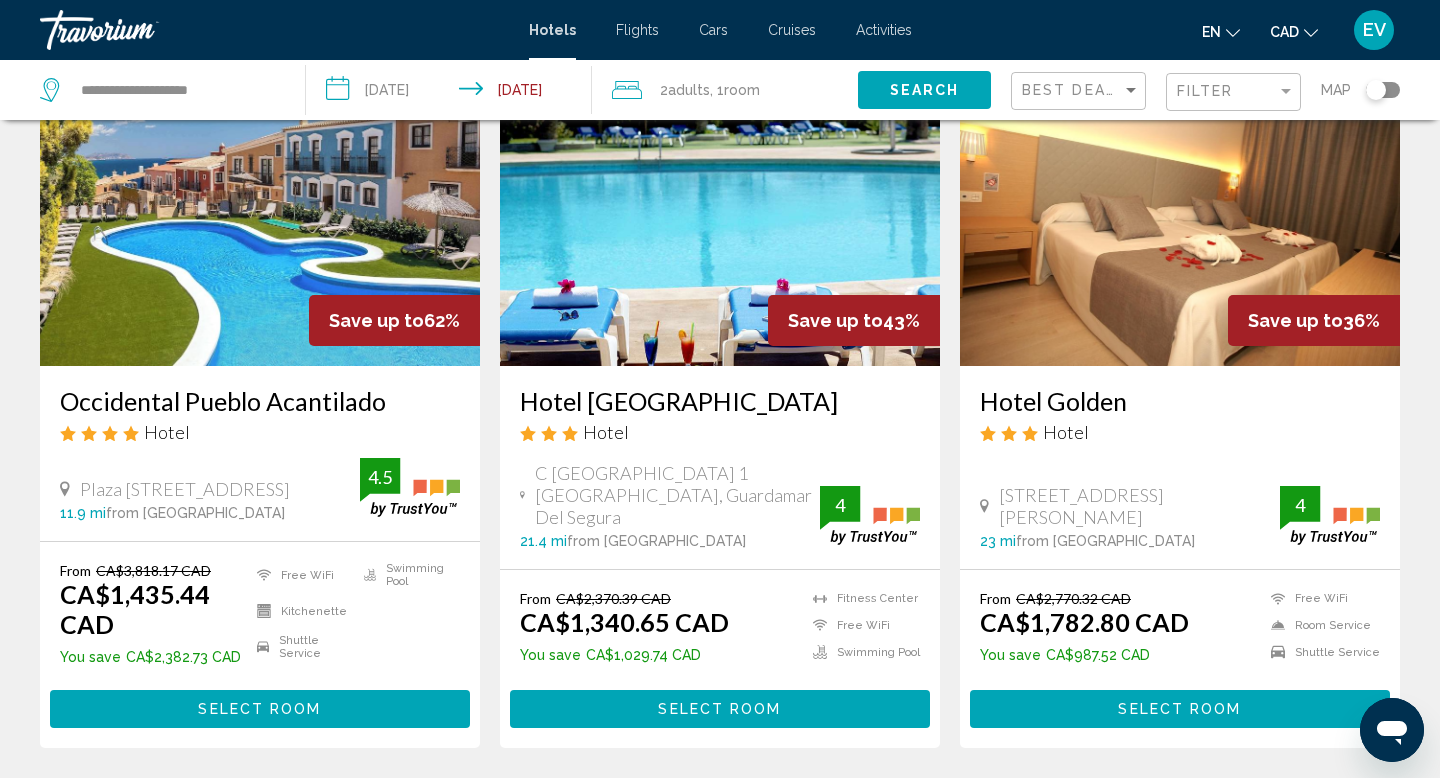 scroll, scrollTop: 152, scrollLeft: 0, axis: vertical 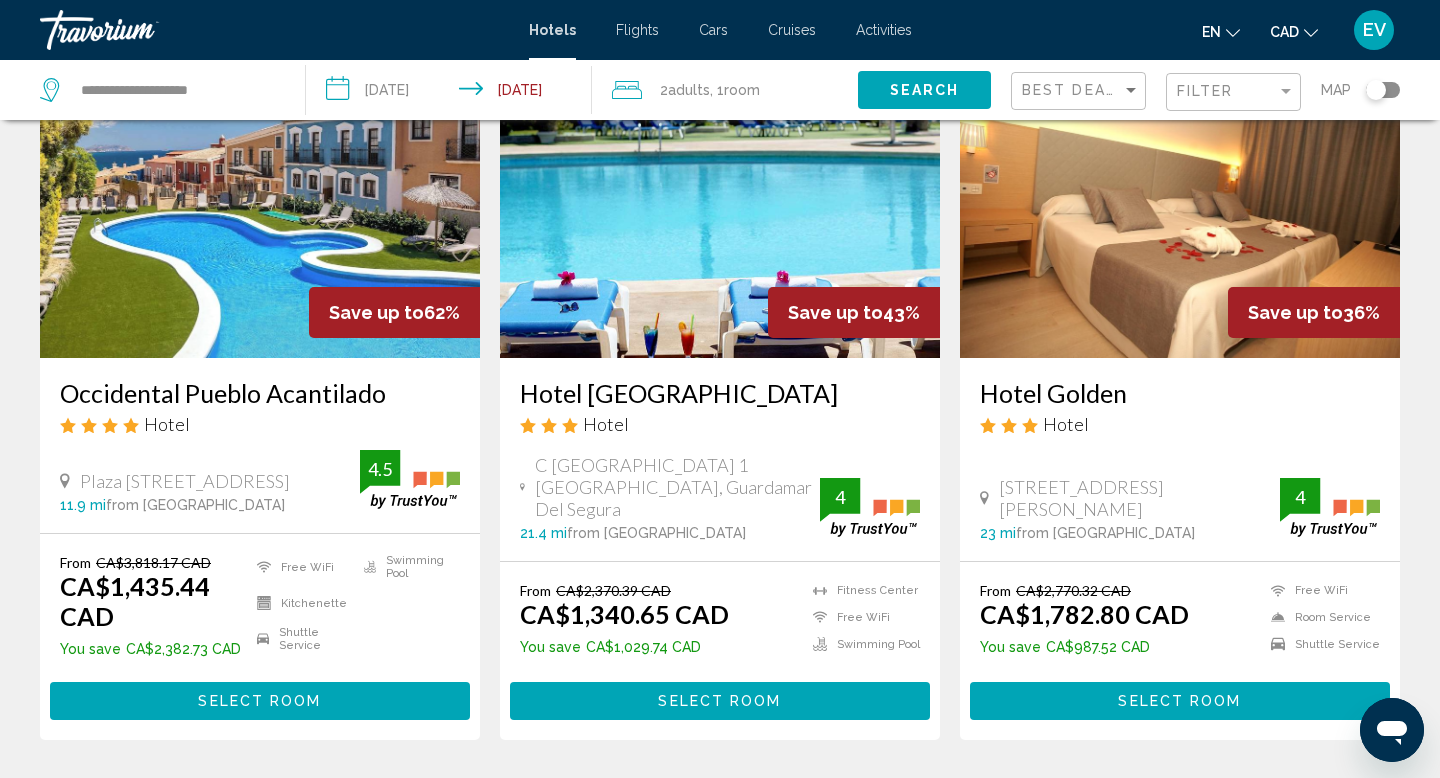 click on "Select Room" at bounding box center [260, 700] 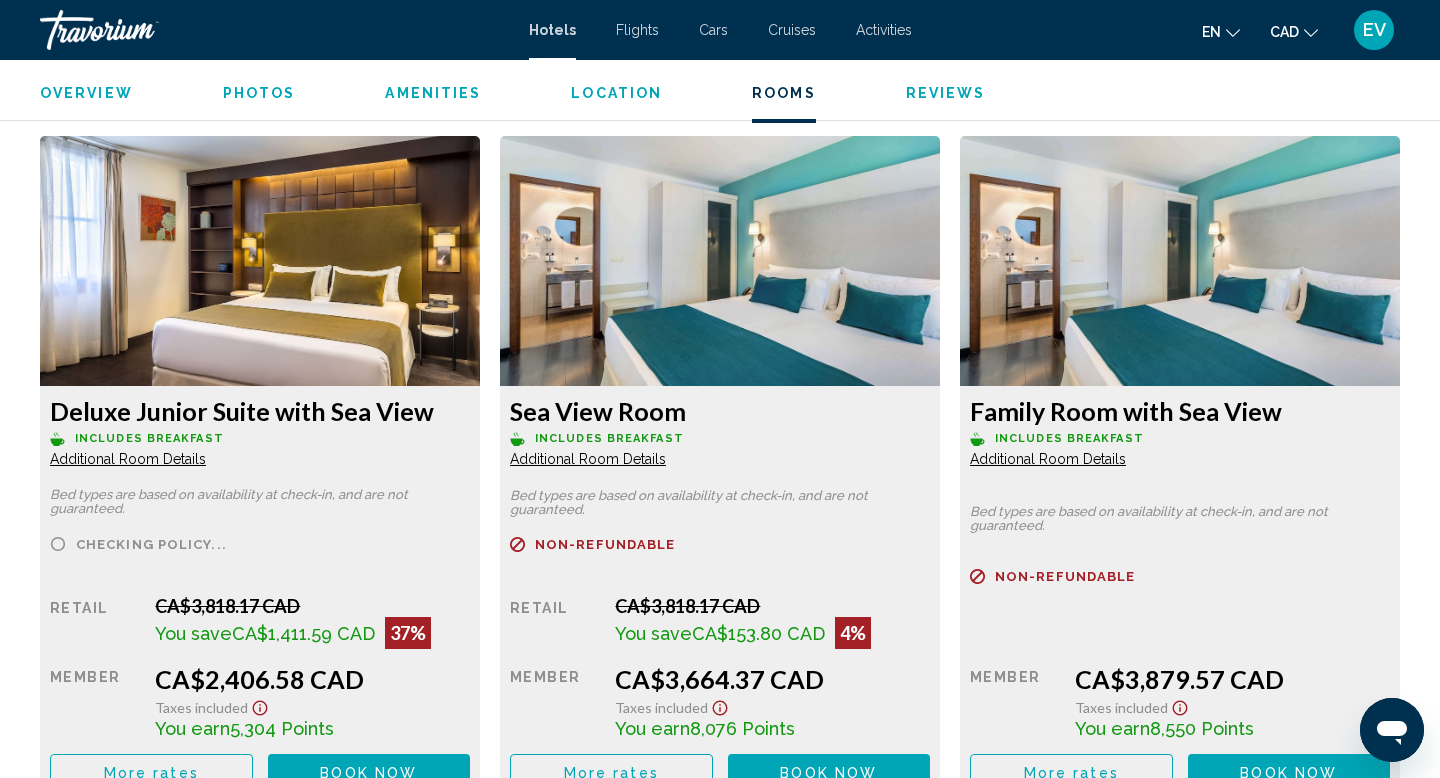 scroll, scrollTop: 3417, scrollLeft: 0, axis: vertical 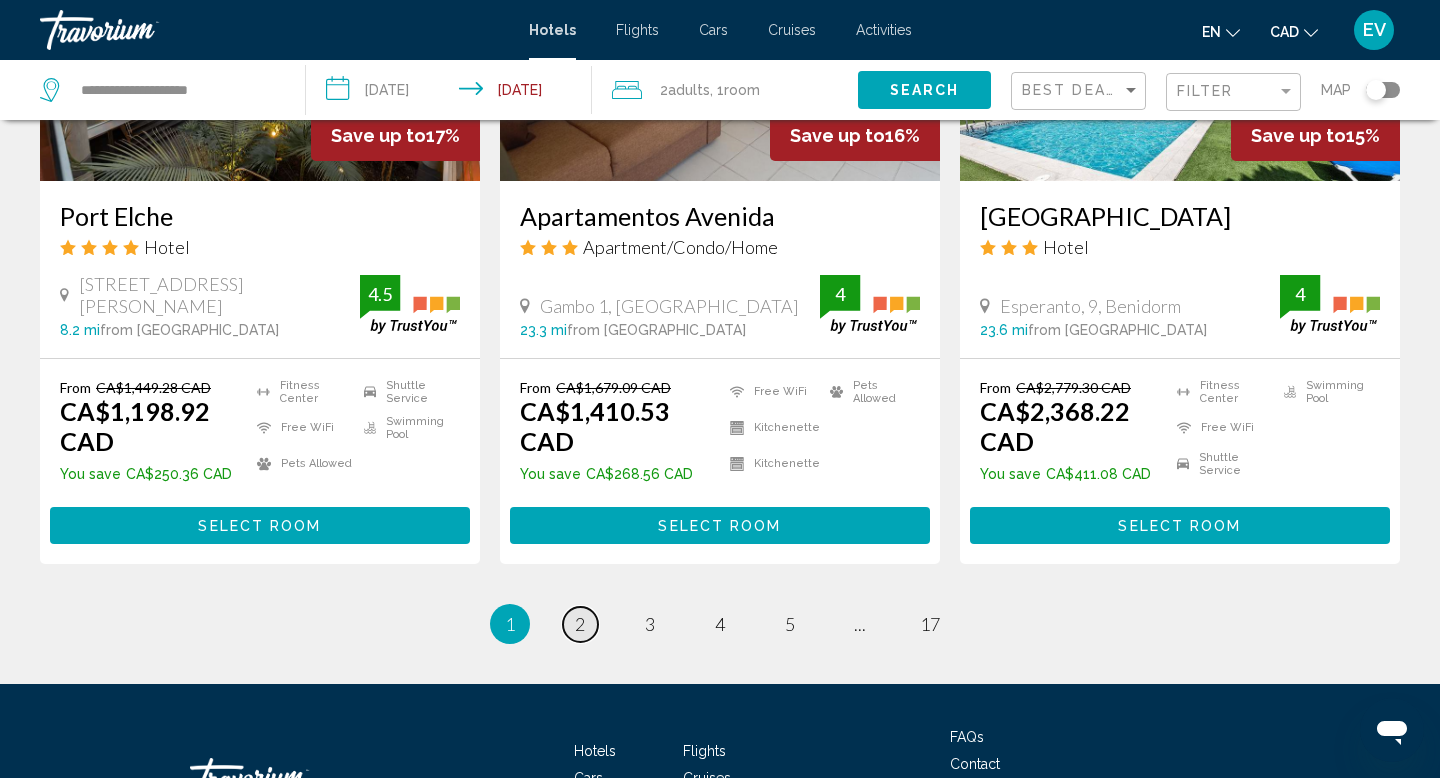 click on "2" at bounding box center (580, 624) 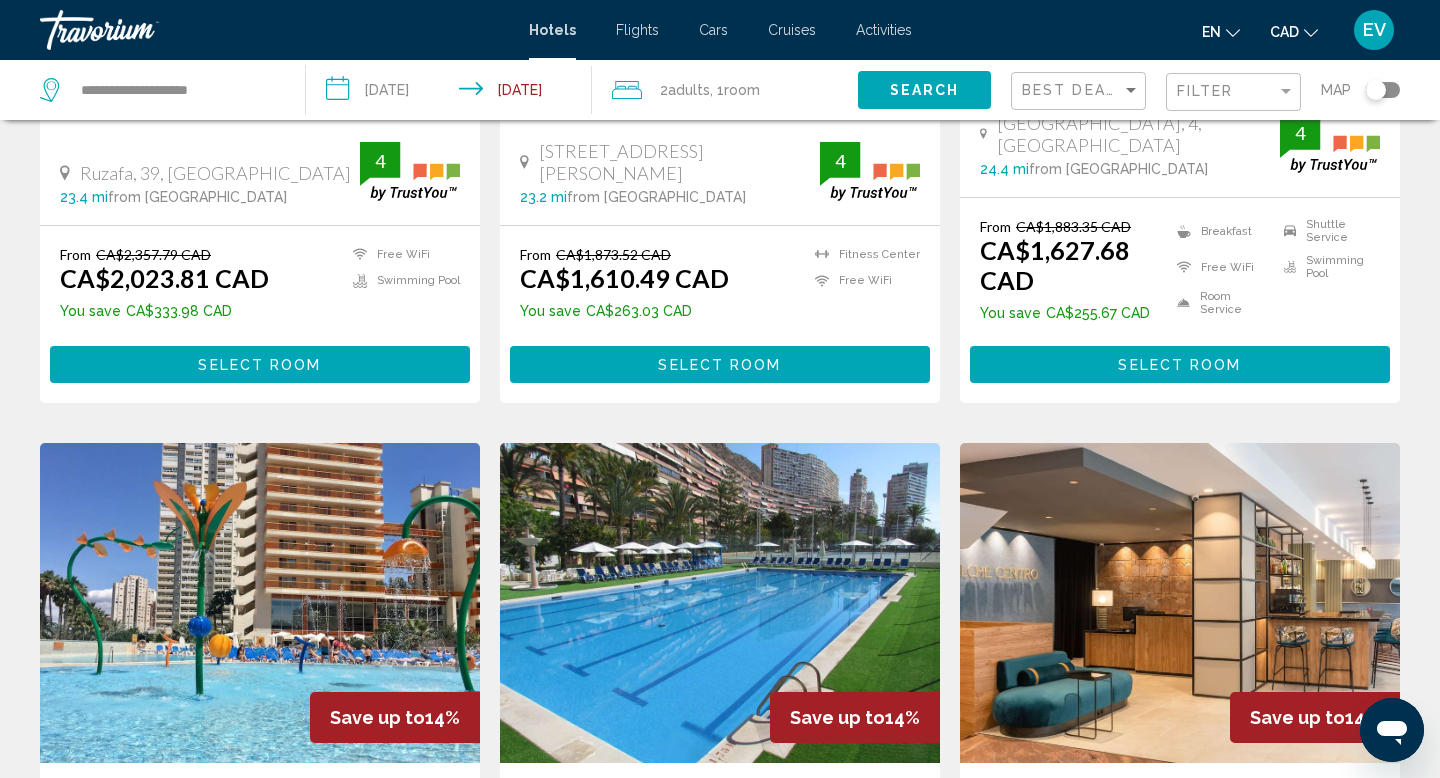 scroll, scrollTop: 0, scrollLeft: 0, axis: both 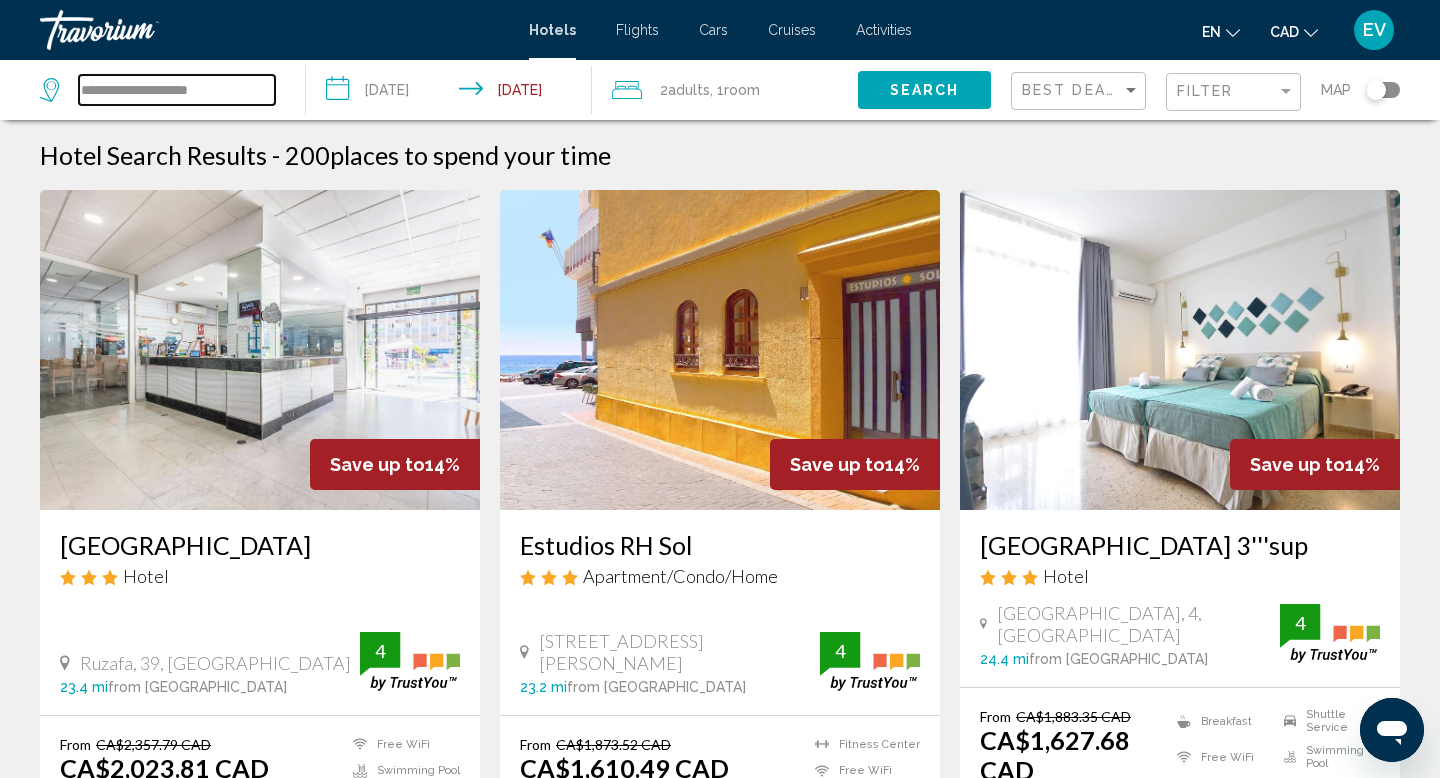 click on "**********" at bounding box center (177, 90) 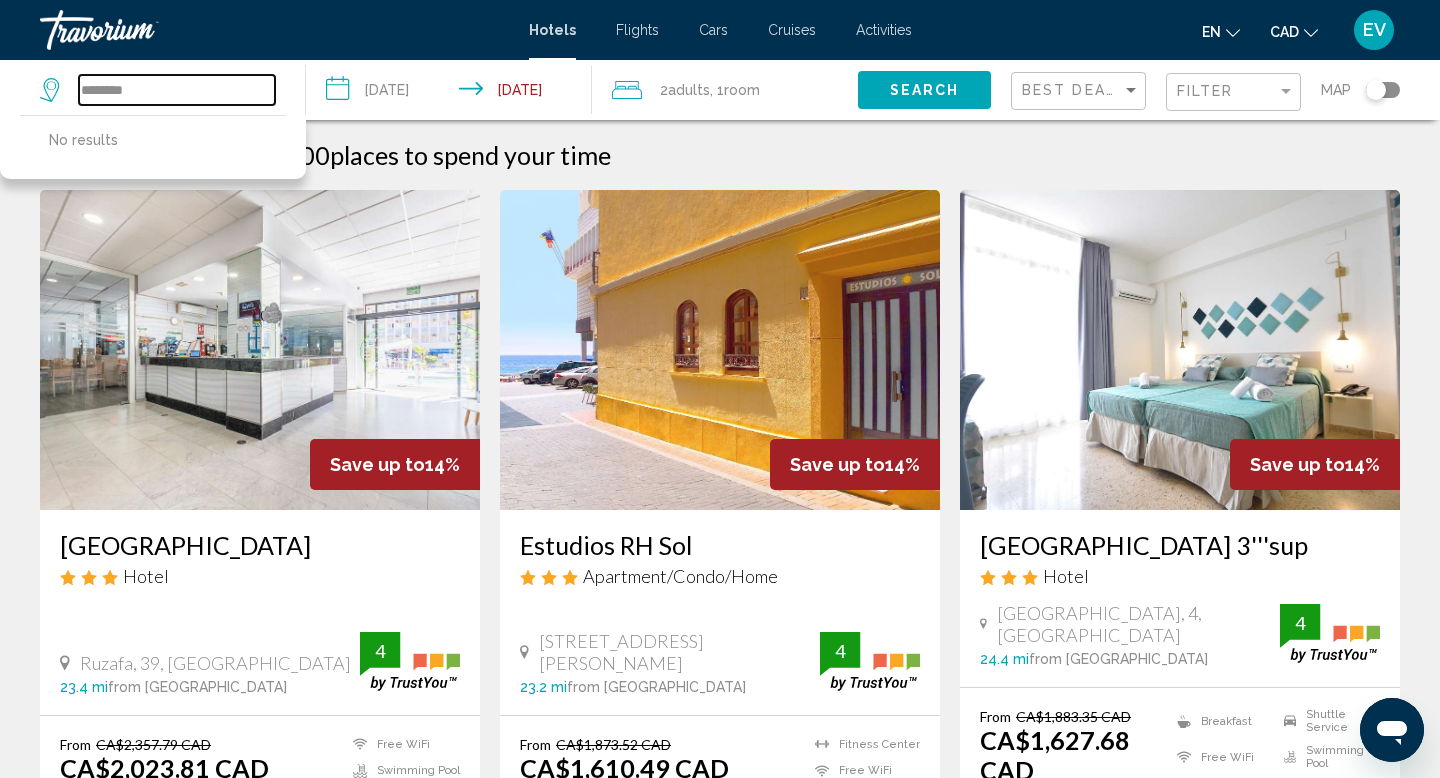 click on "********" at bounding box center (177, 90) 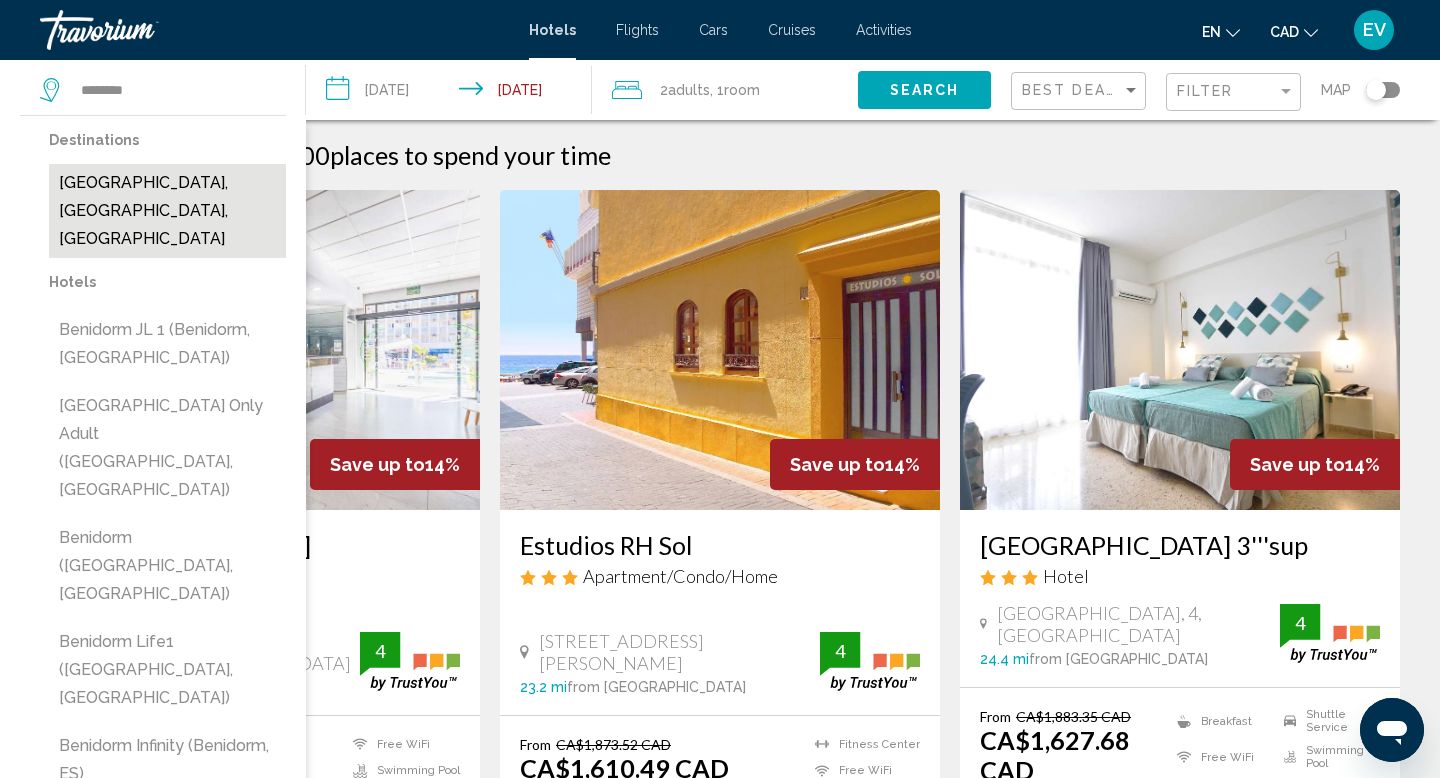 click on "[GEOGRAPHIC_DATA], [GEOGRAPHIC_DATA], [GEOGRAPHIC_DATA]" at bounding box center [167, 211] 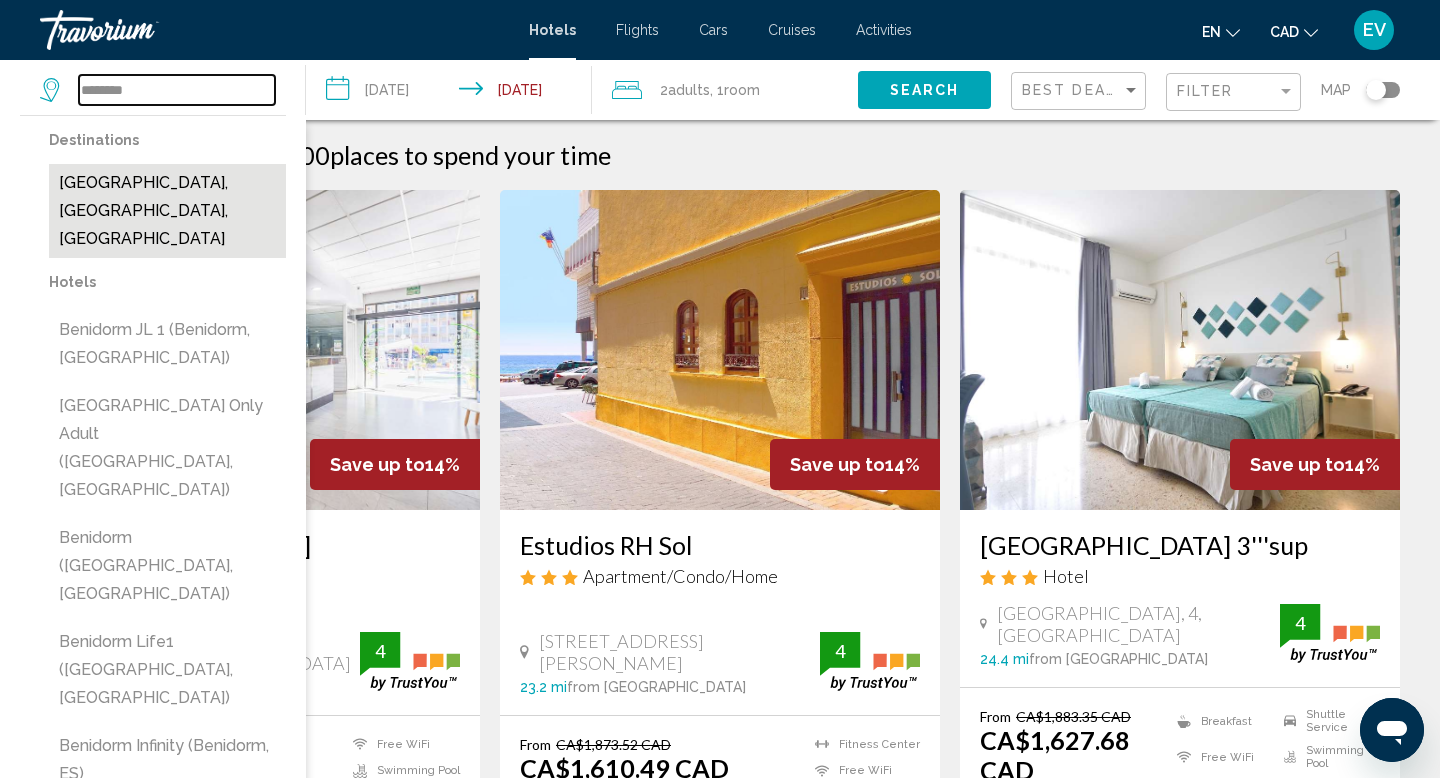 type on "**********" 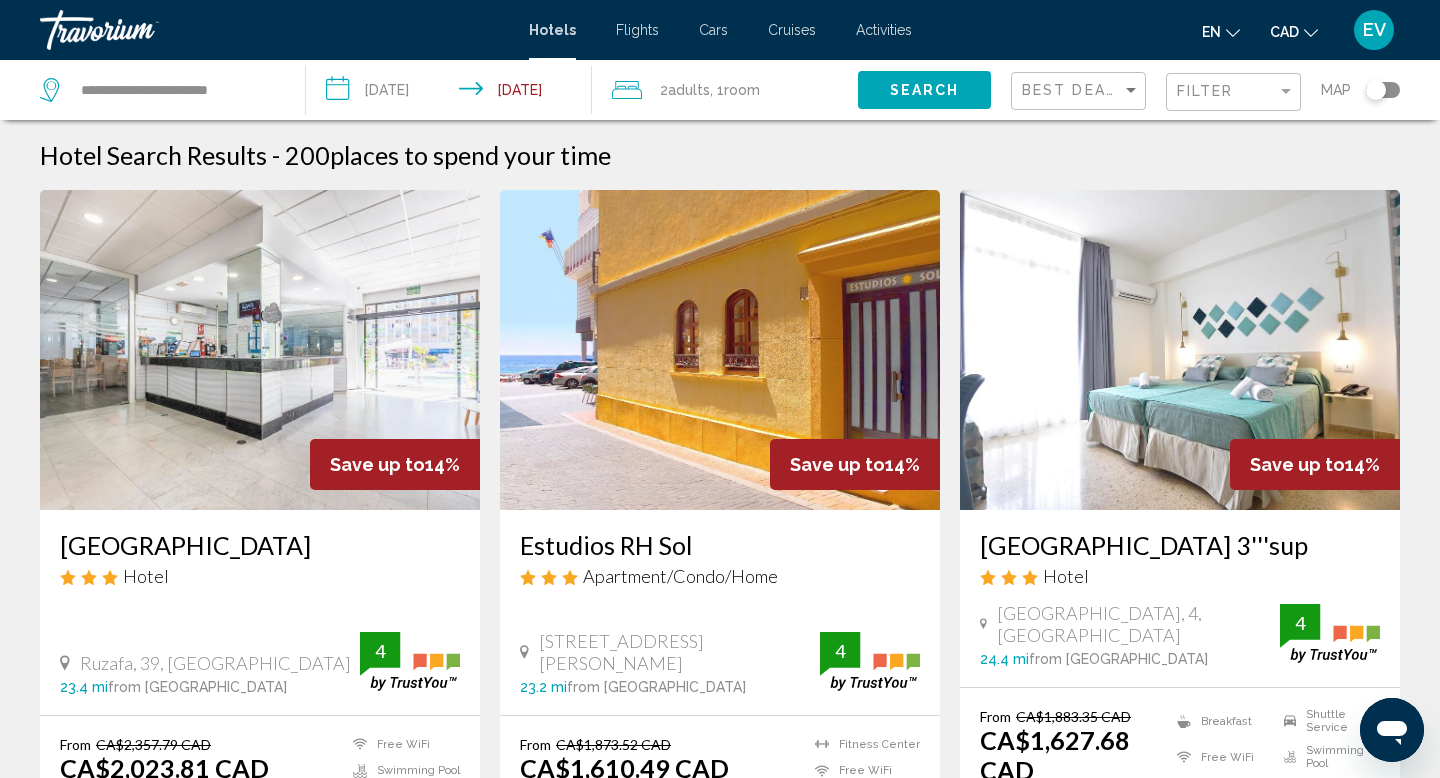 click on "Search" 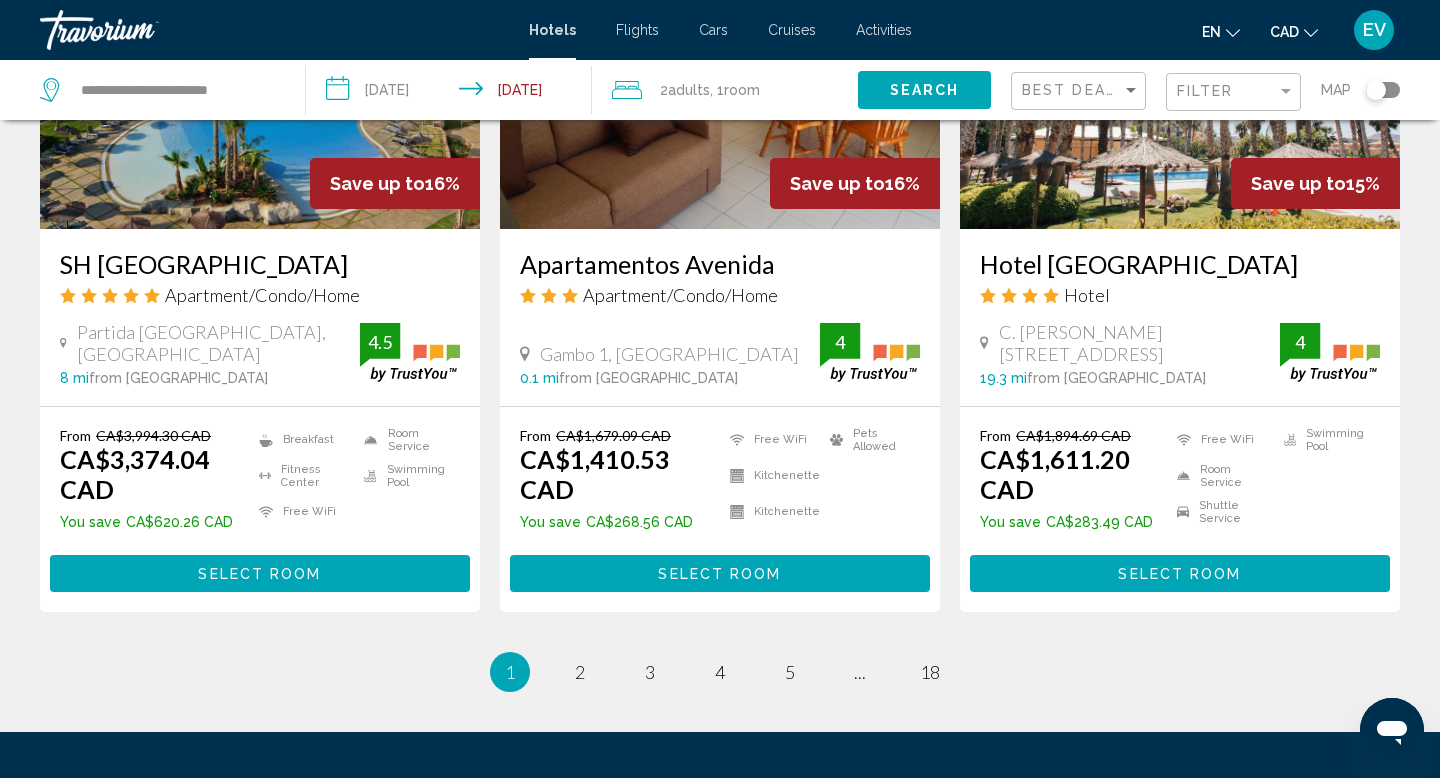 scroll, scrollTop: 2465, scrollLeft: 0, axis: vertical 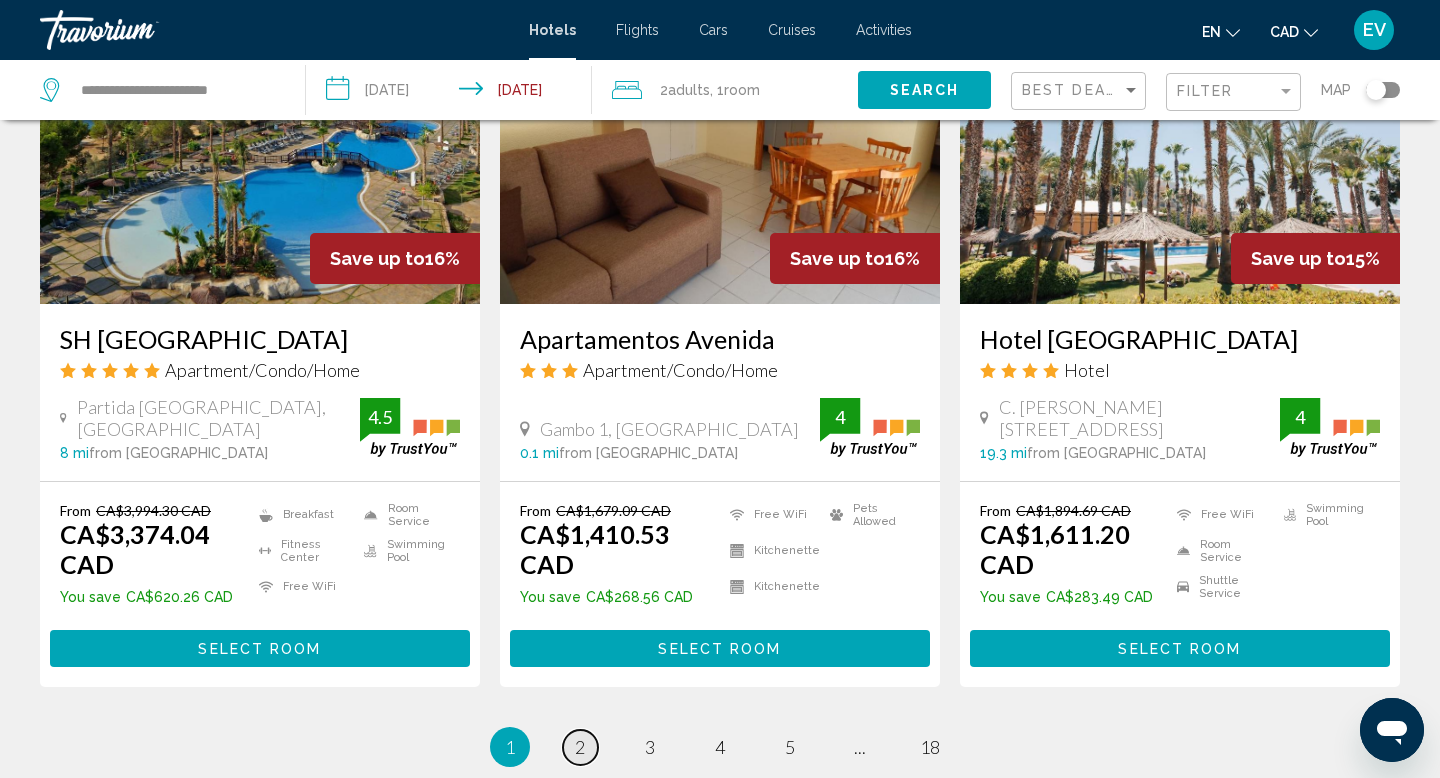 click on "2" at bounding box center [580, 747] 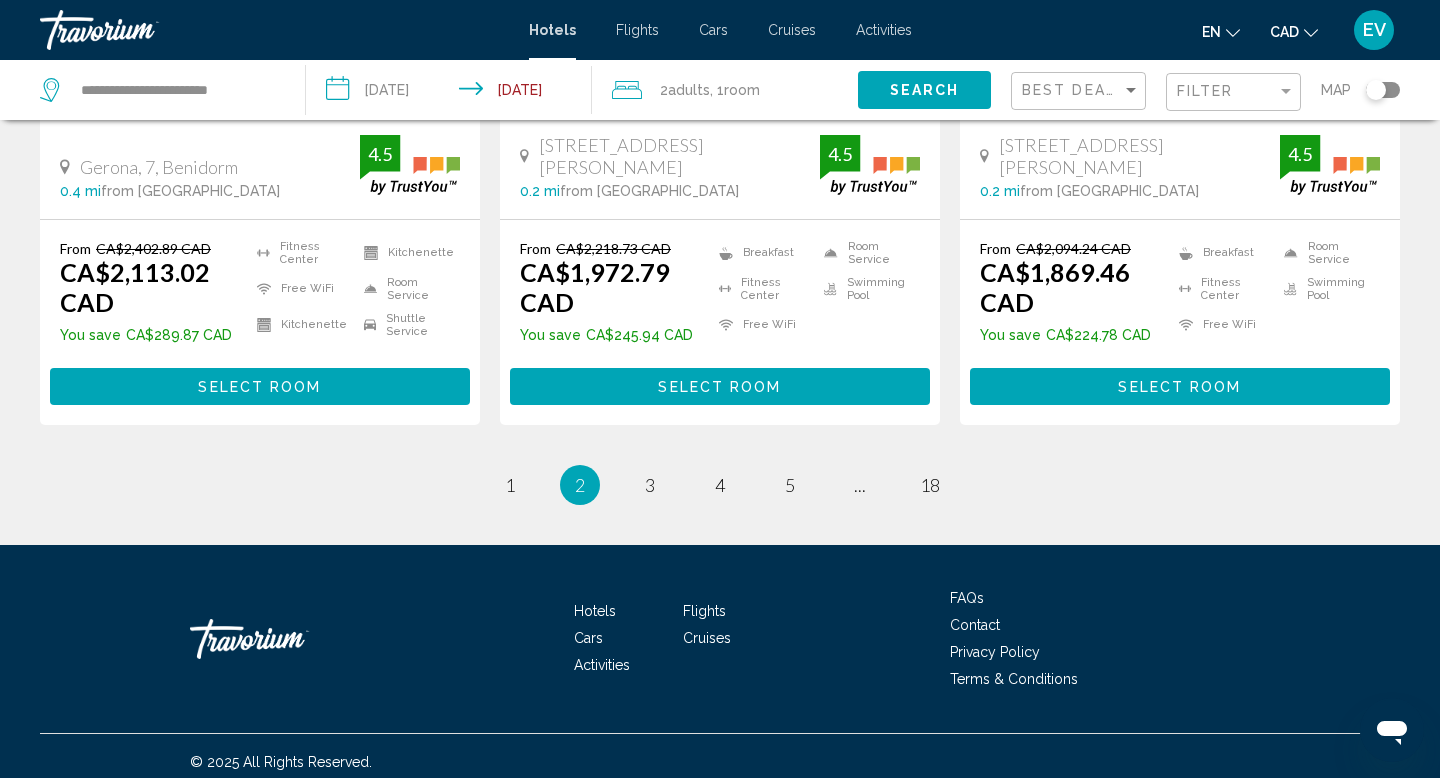 scroll, scrollTop: 2765, scrollLeft: 0, axis: vertical 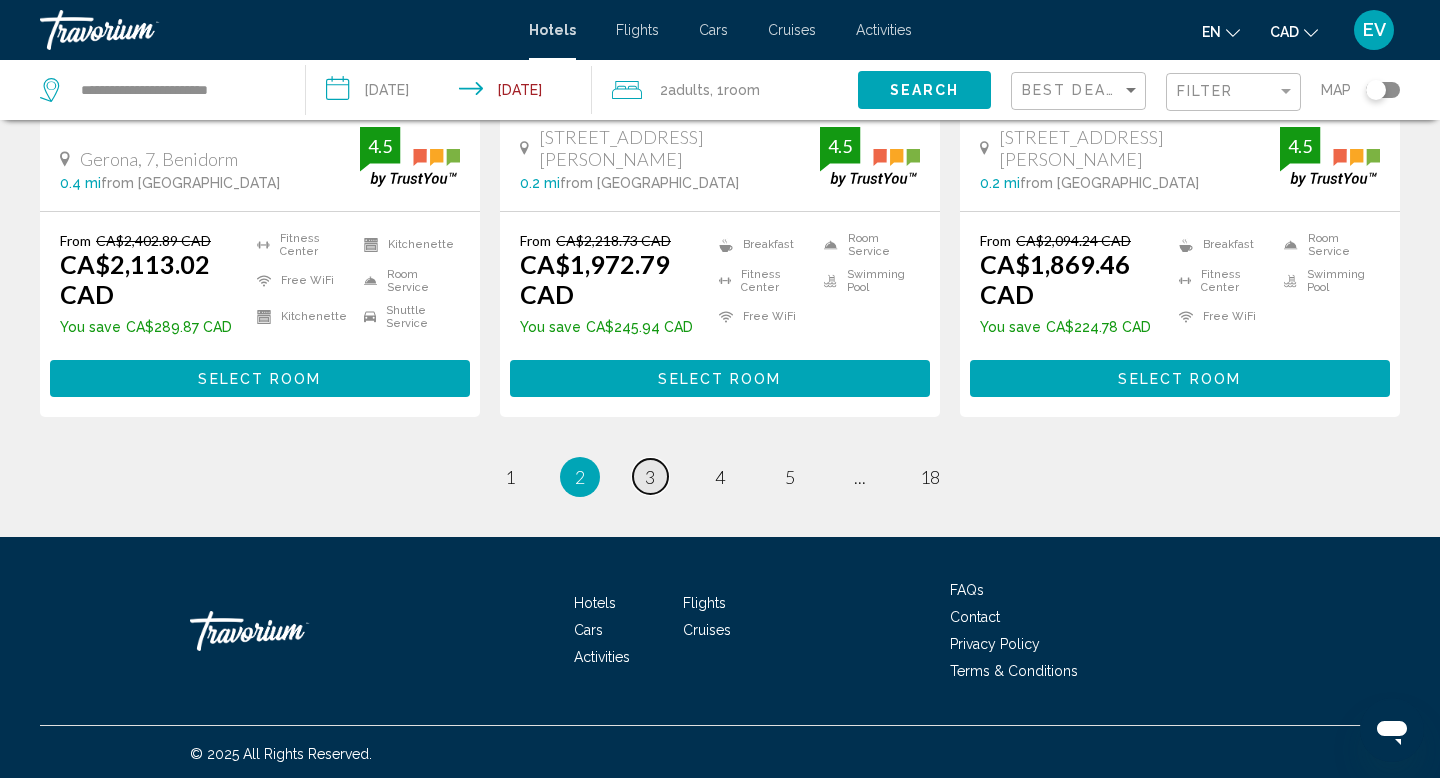 click on "3" at bounding box center [650, 477] 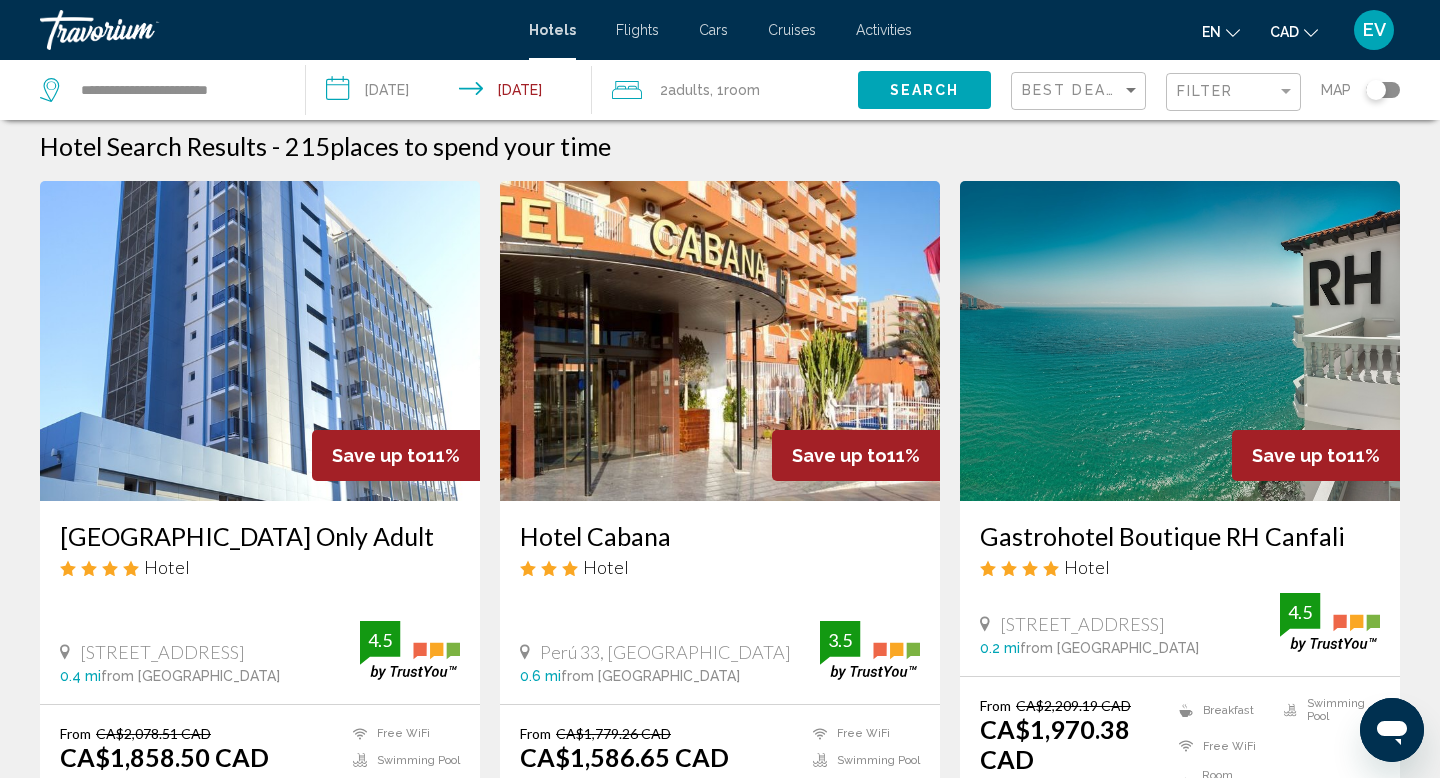 scroll, scrollTop: 27, scrollLeft: 0, axis: vertical 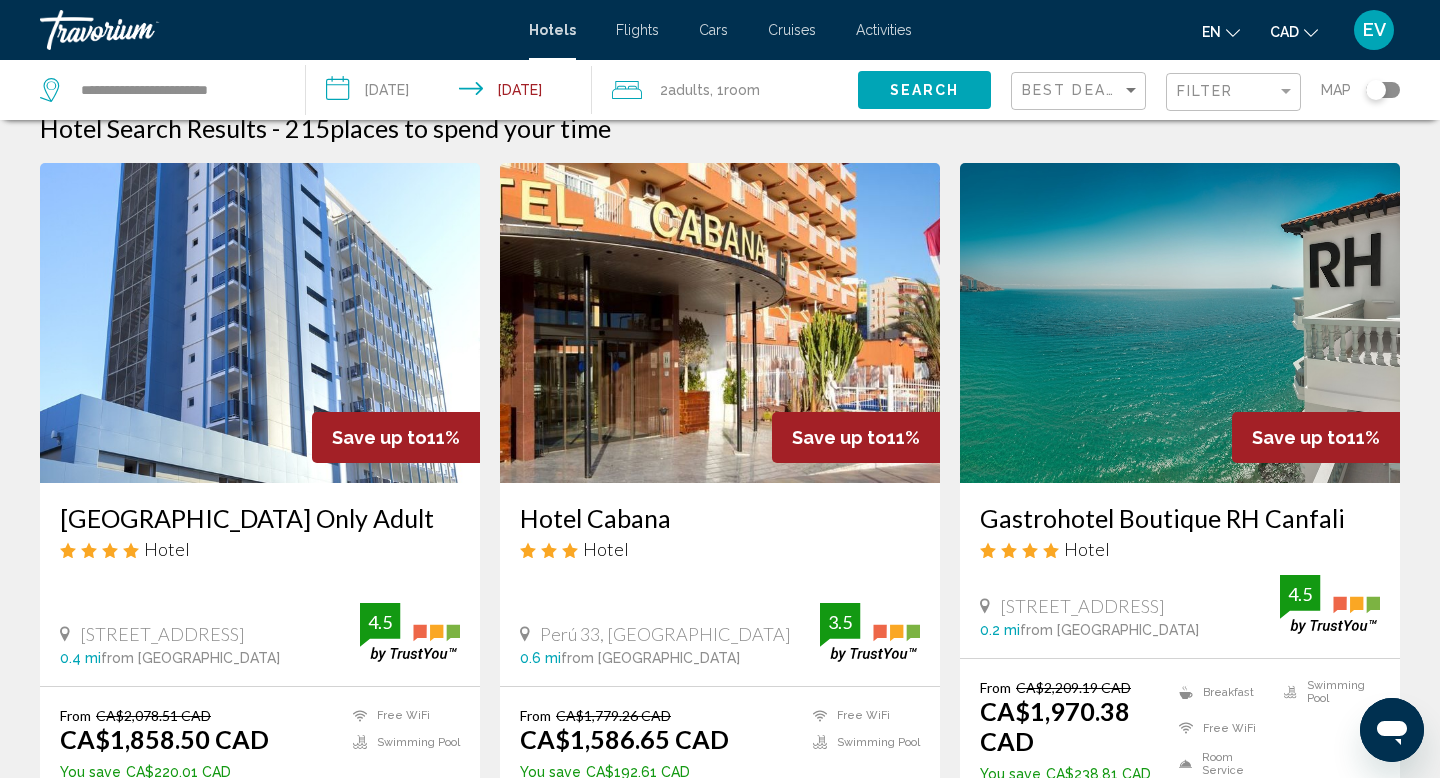 click at bounding box center [1180, 323] 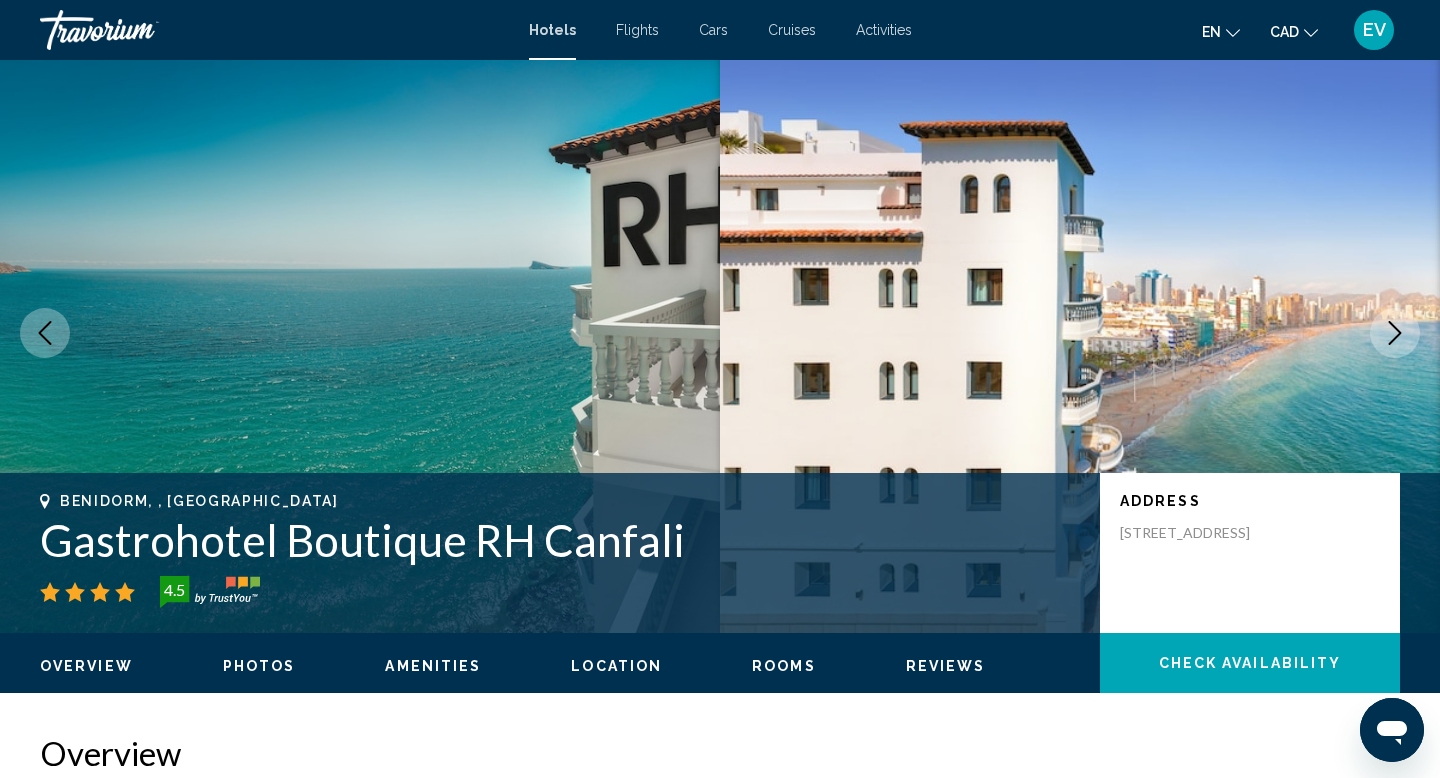 scroll, scrollTop: 0, scrollLeft: 0, axis: both 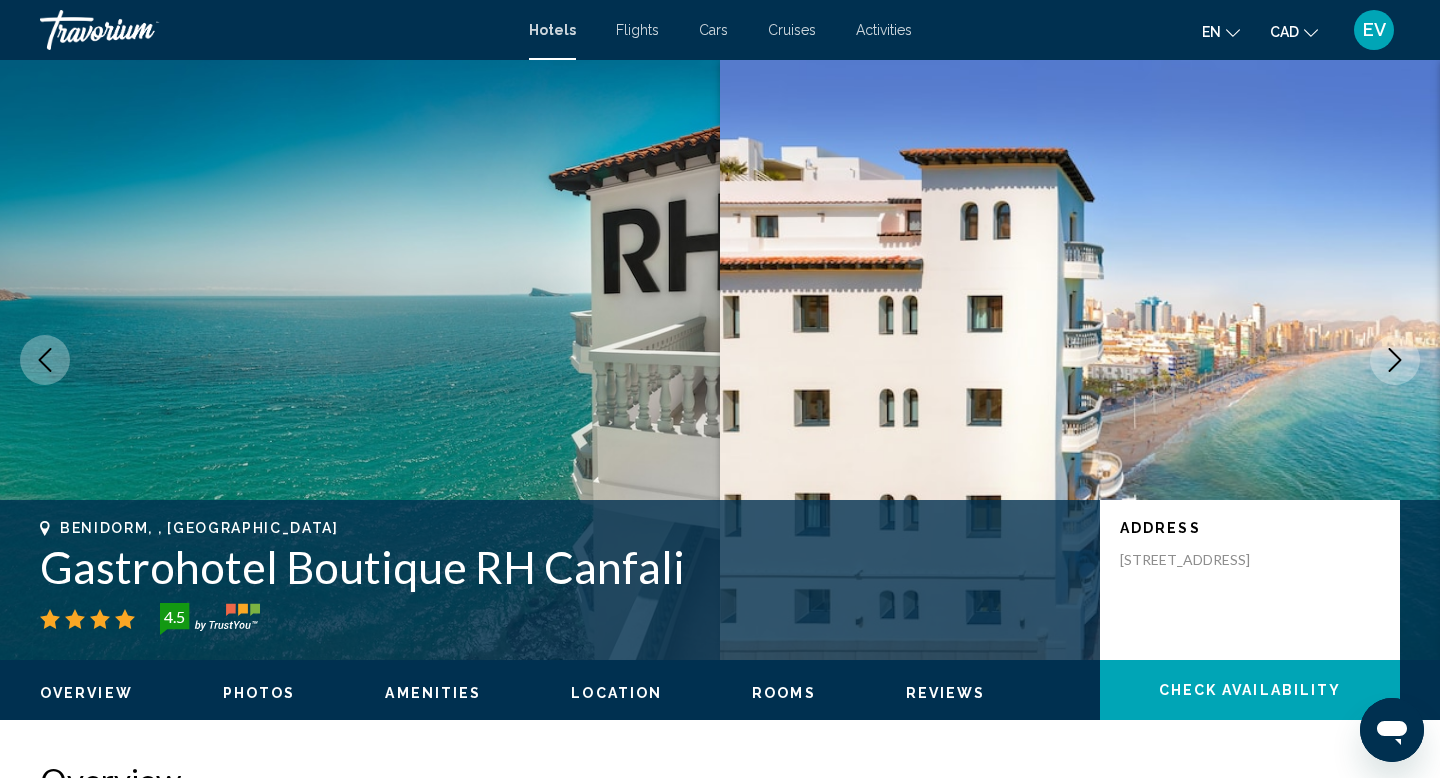 click 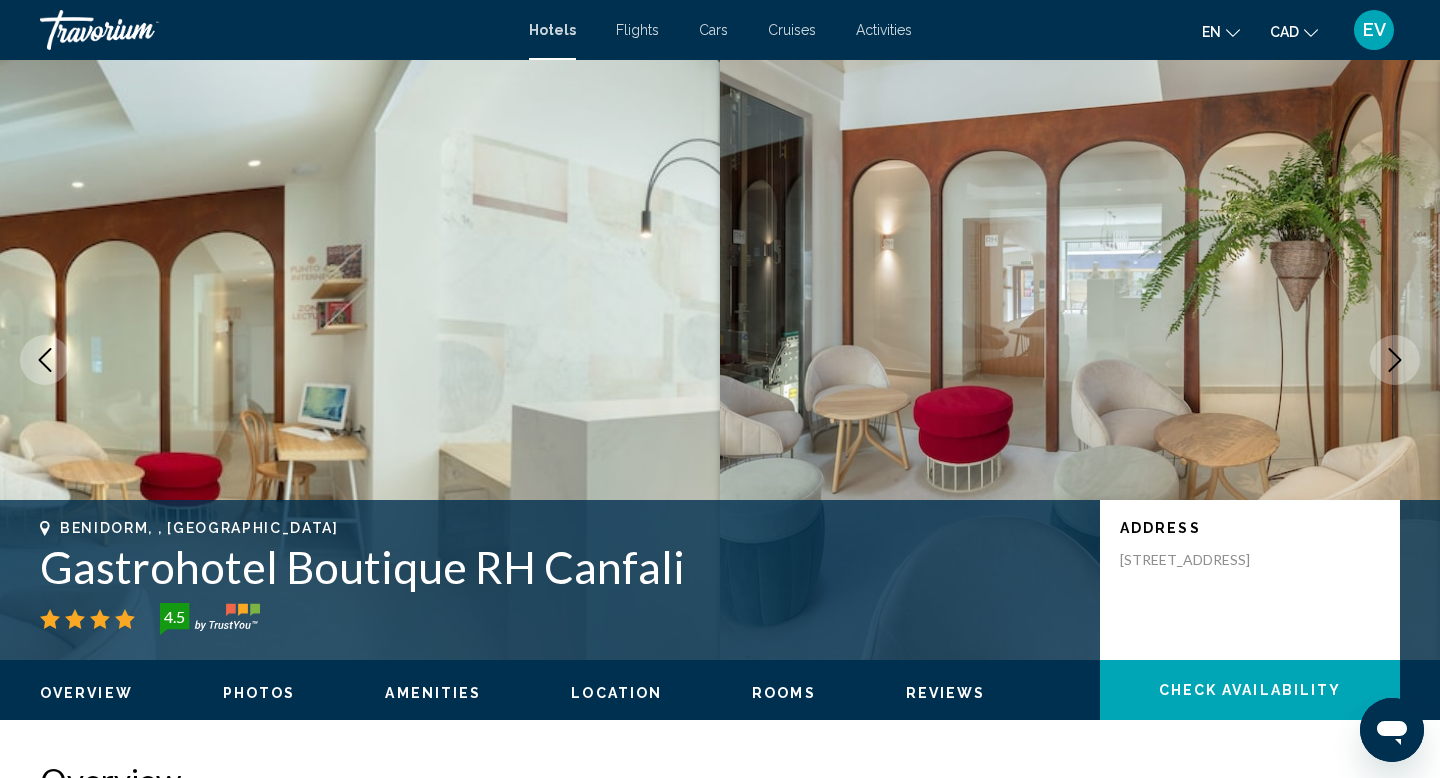 click 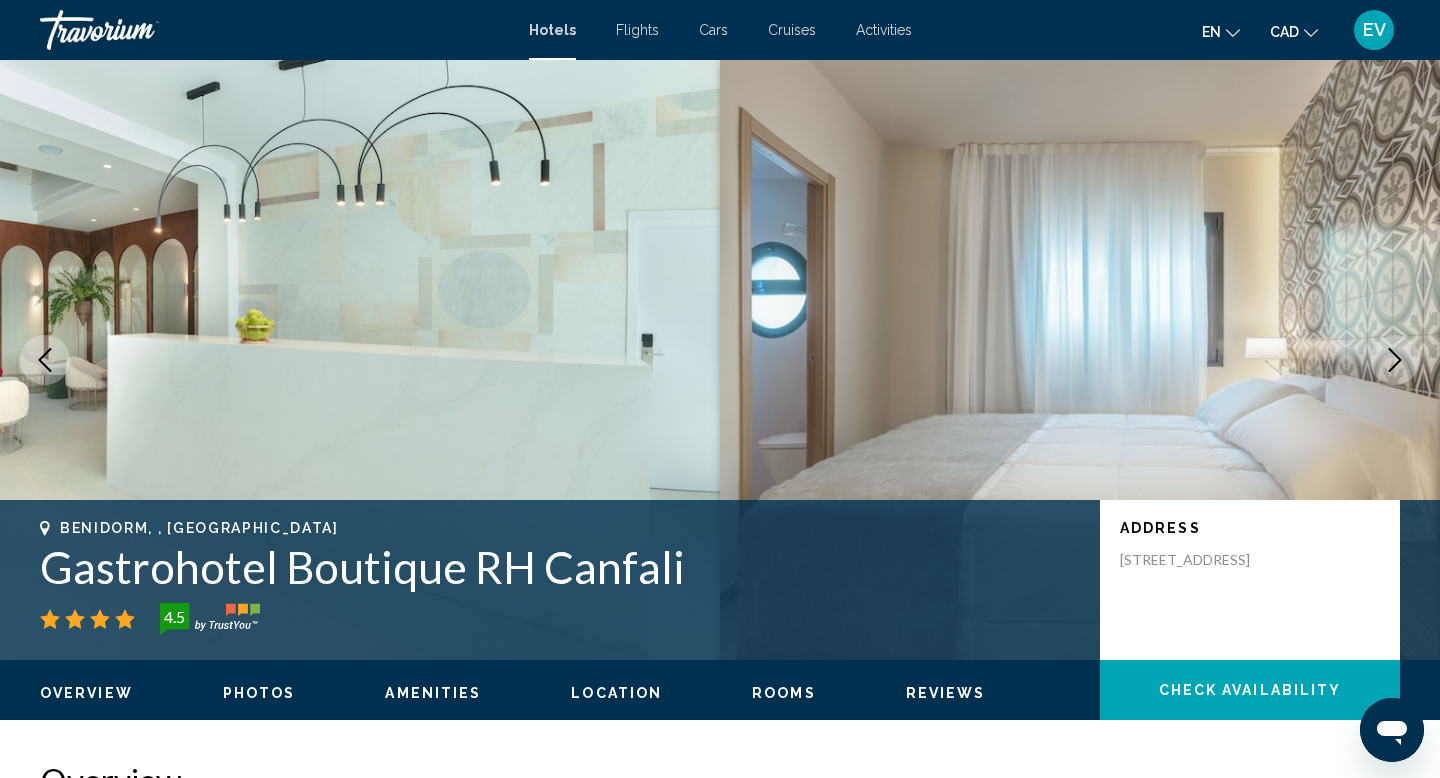 click 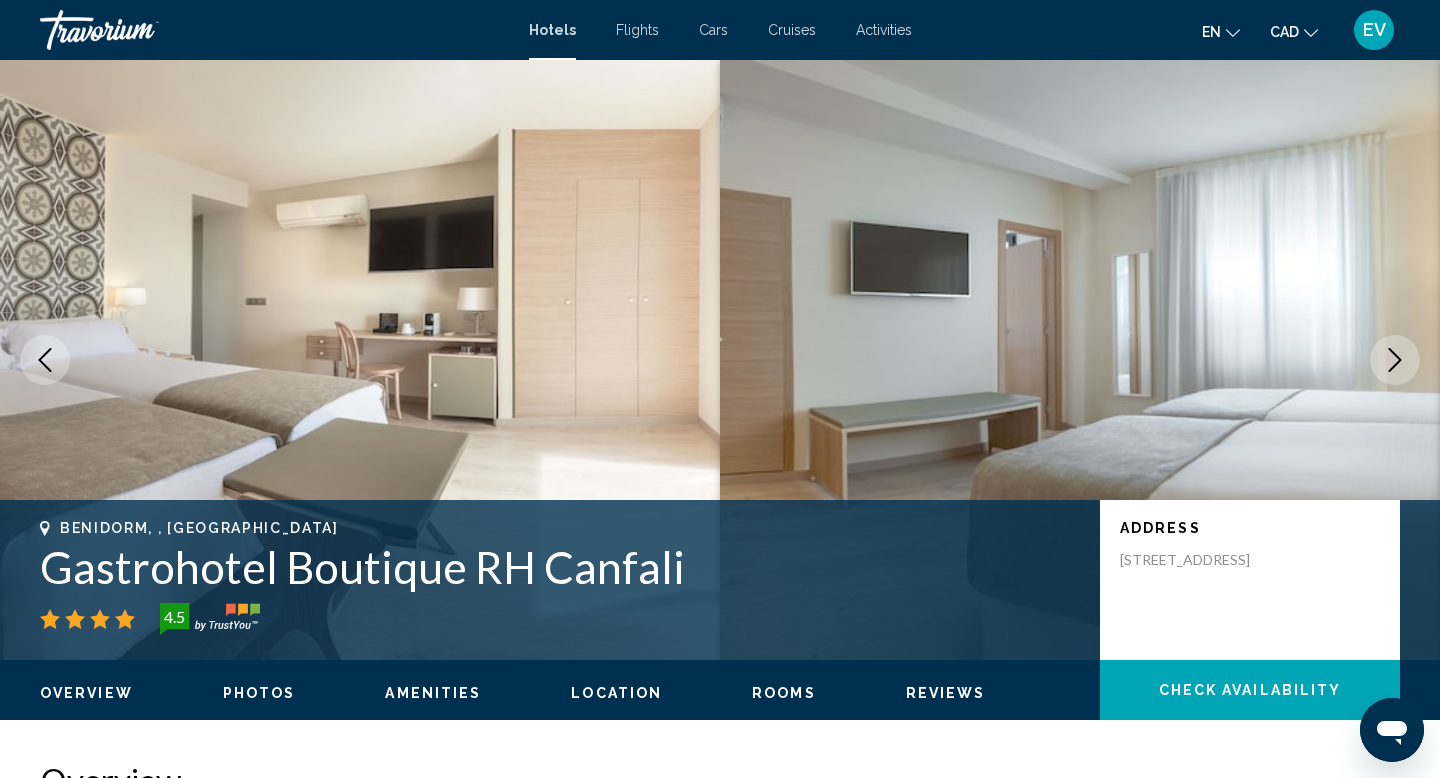 click 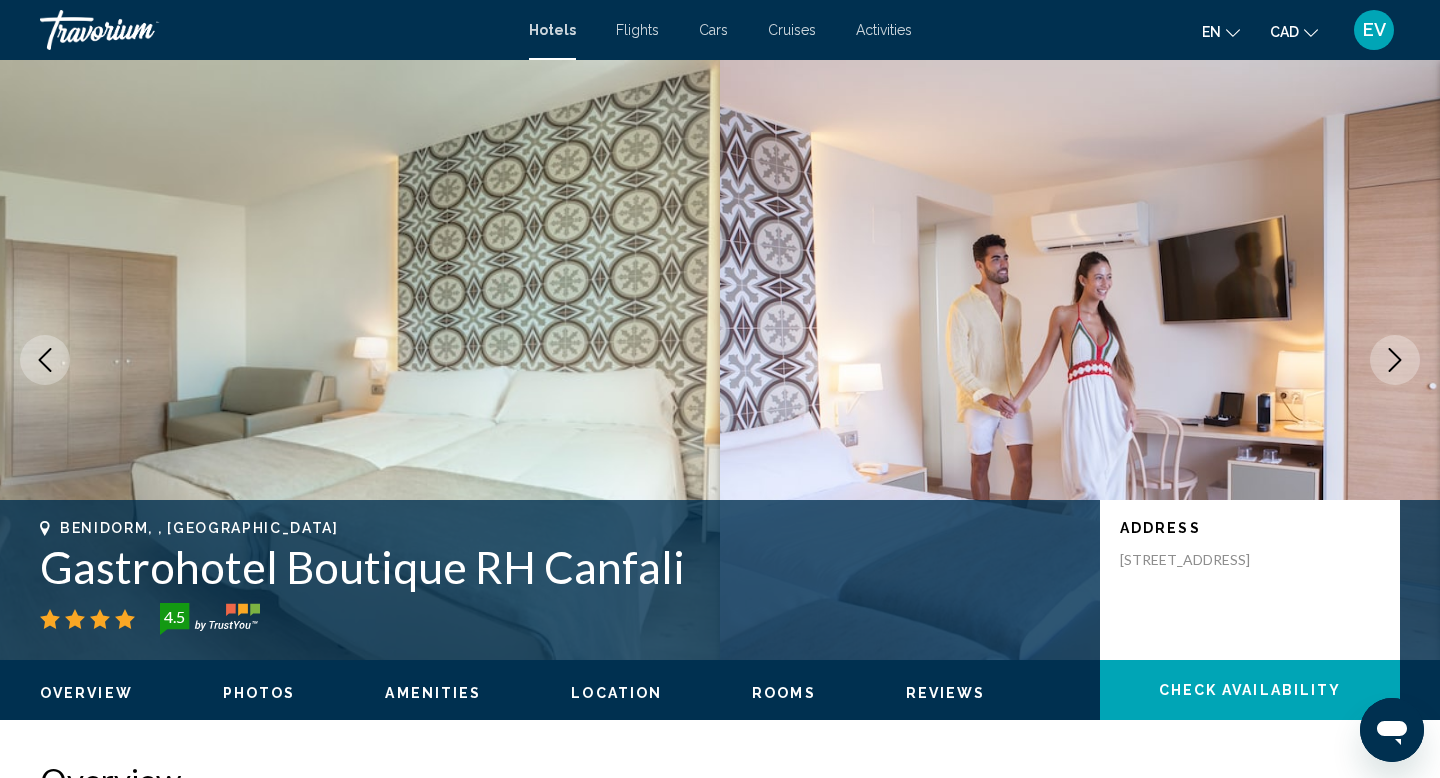 click 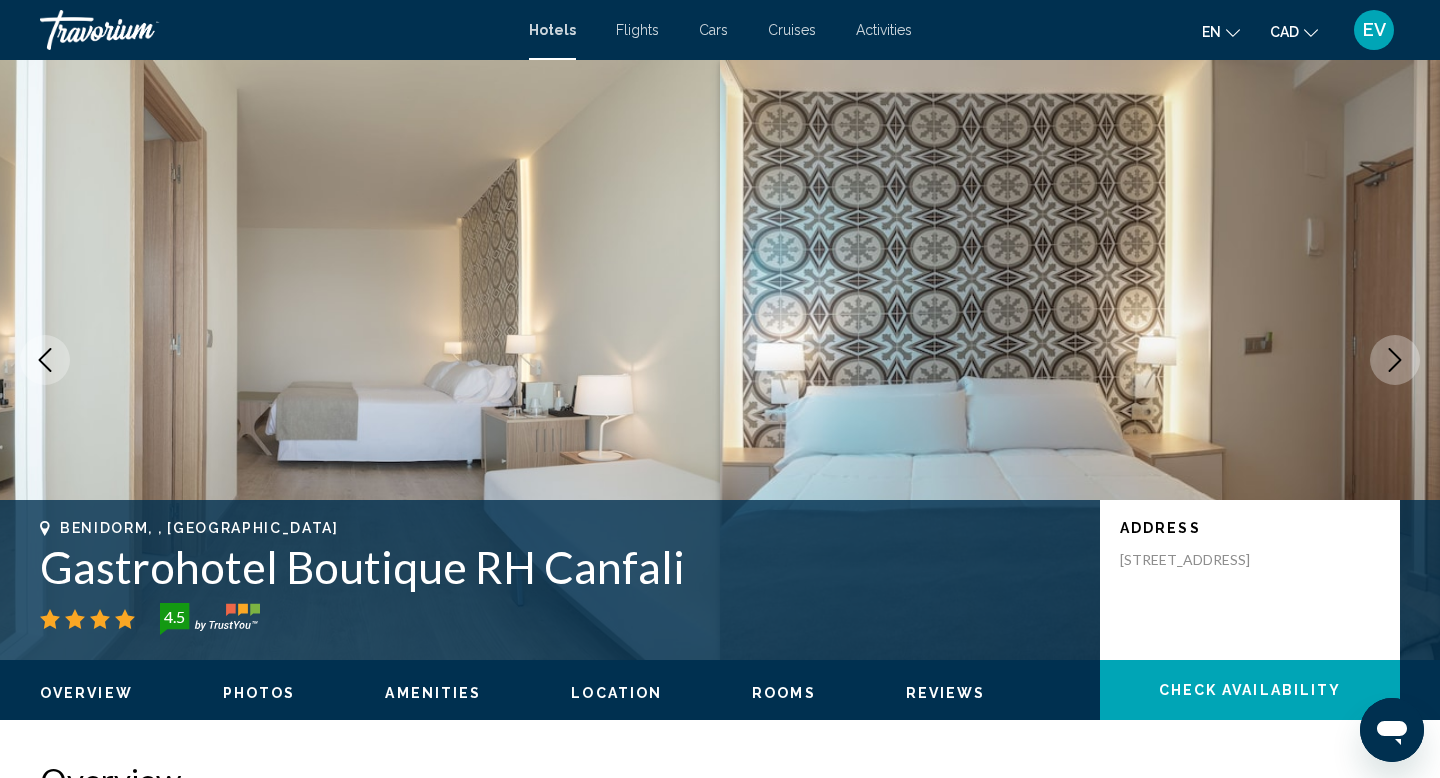 click 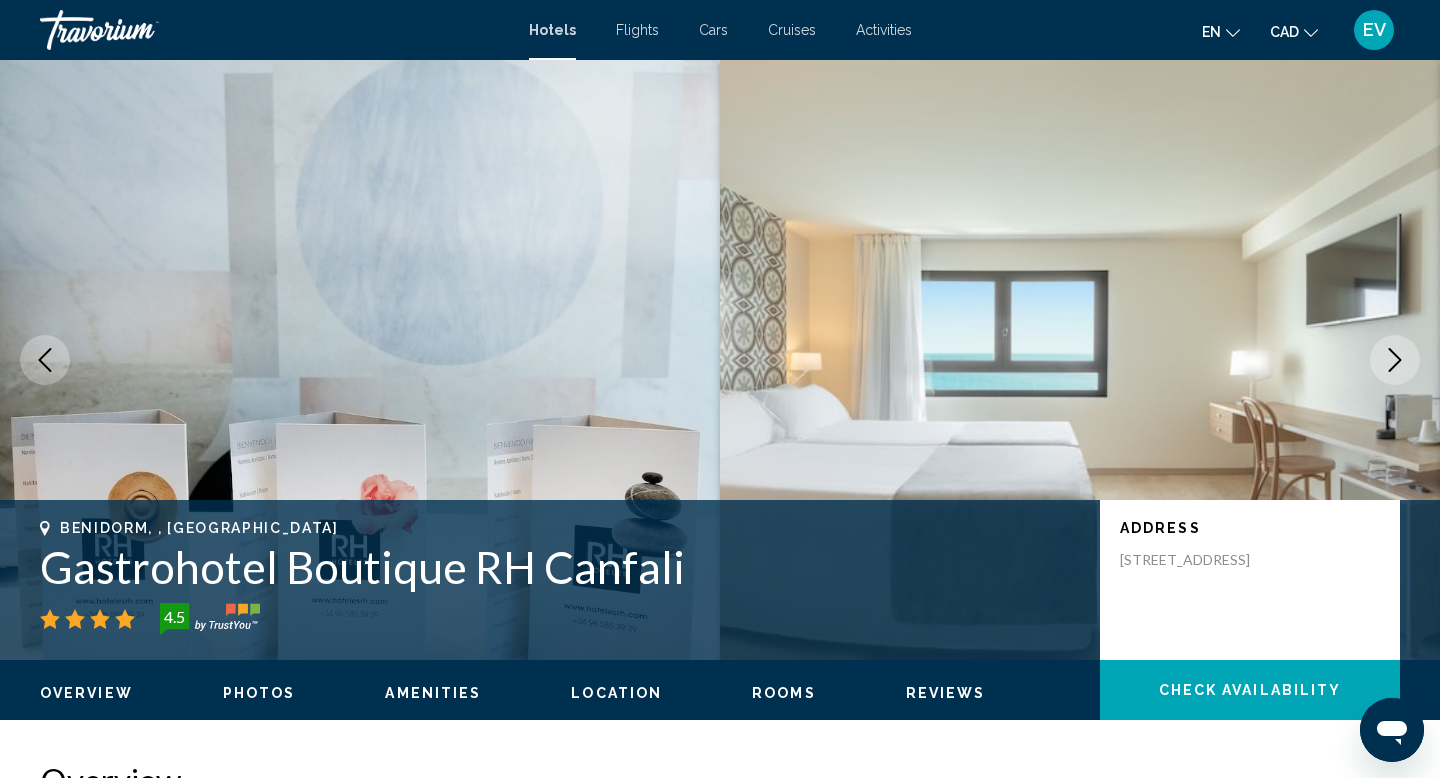 click 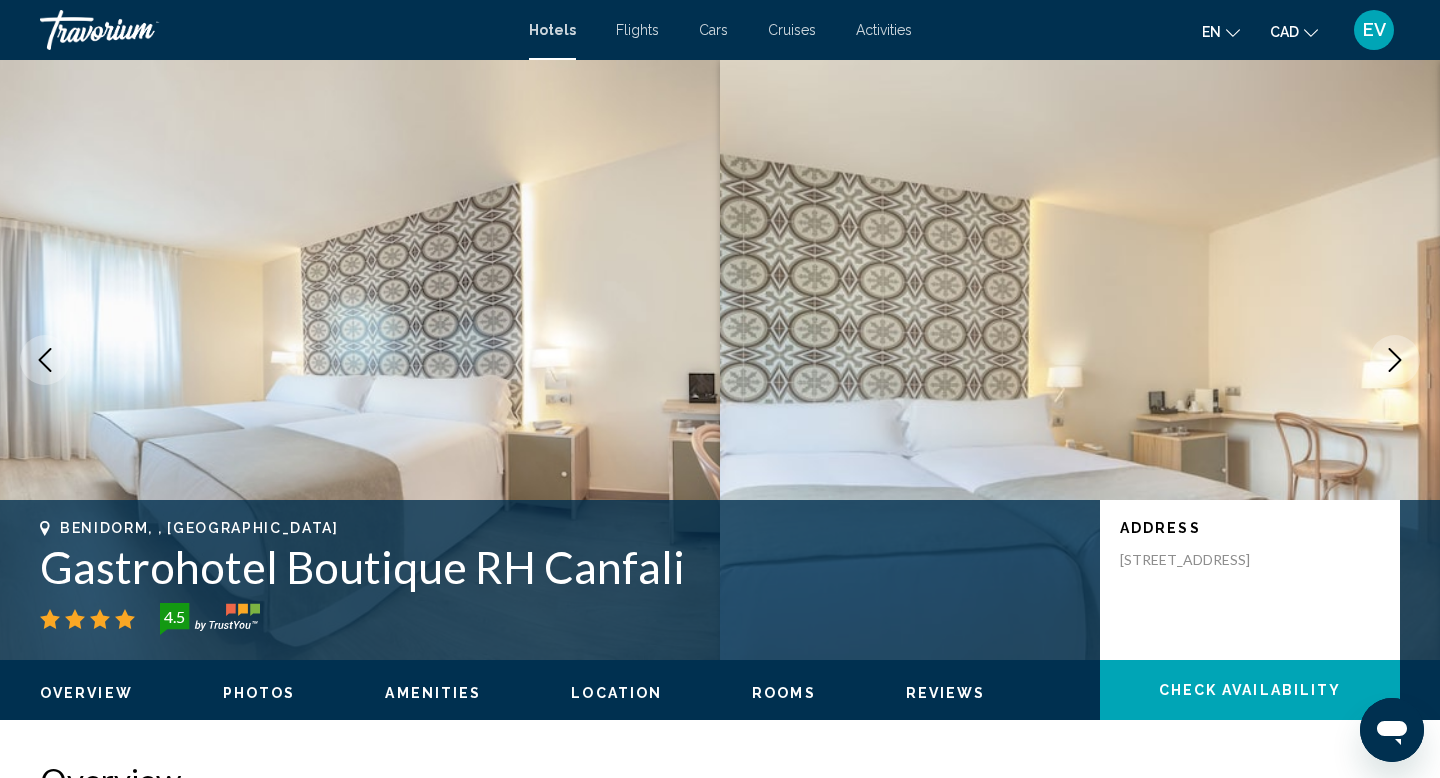 click 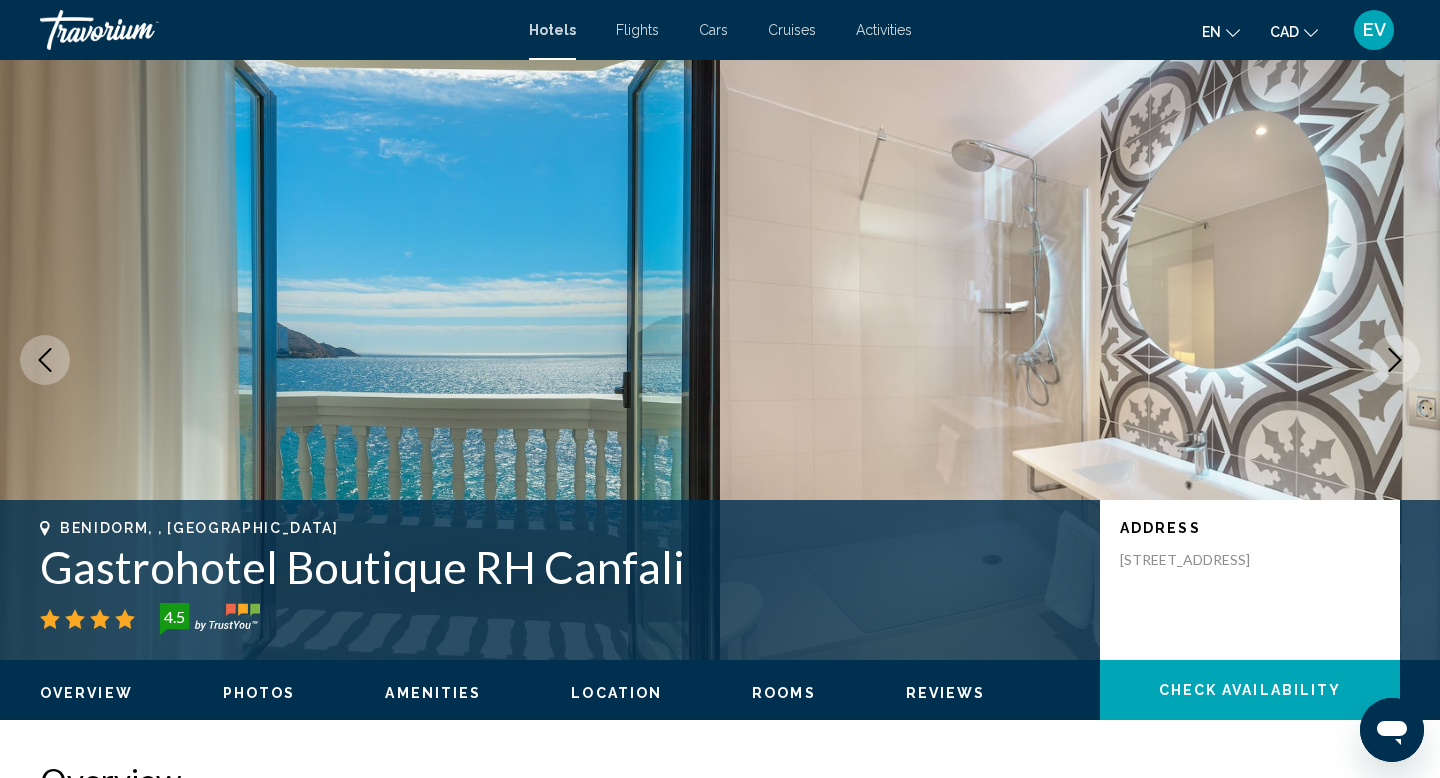 click at bounding box center (360, 360) 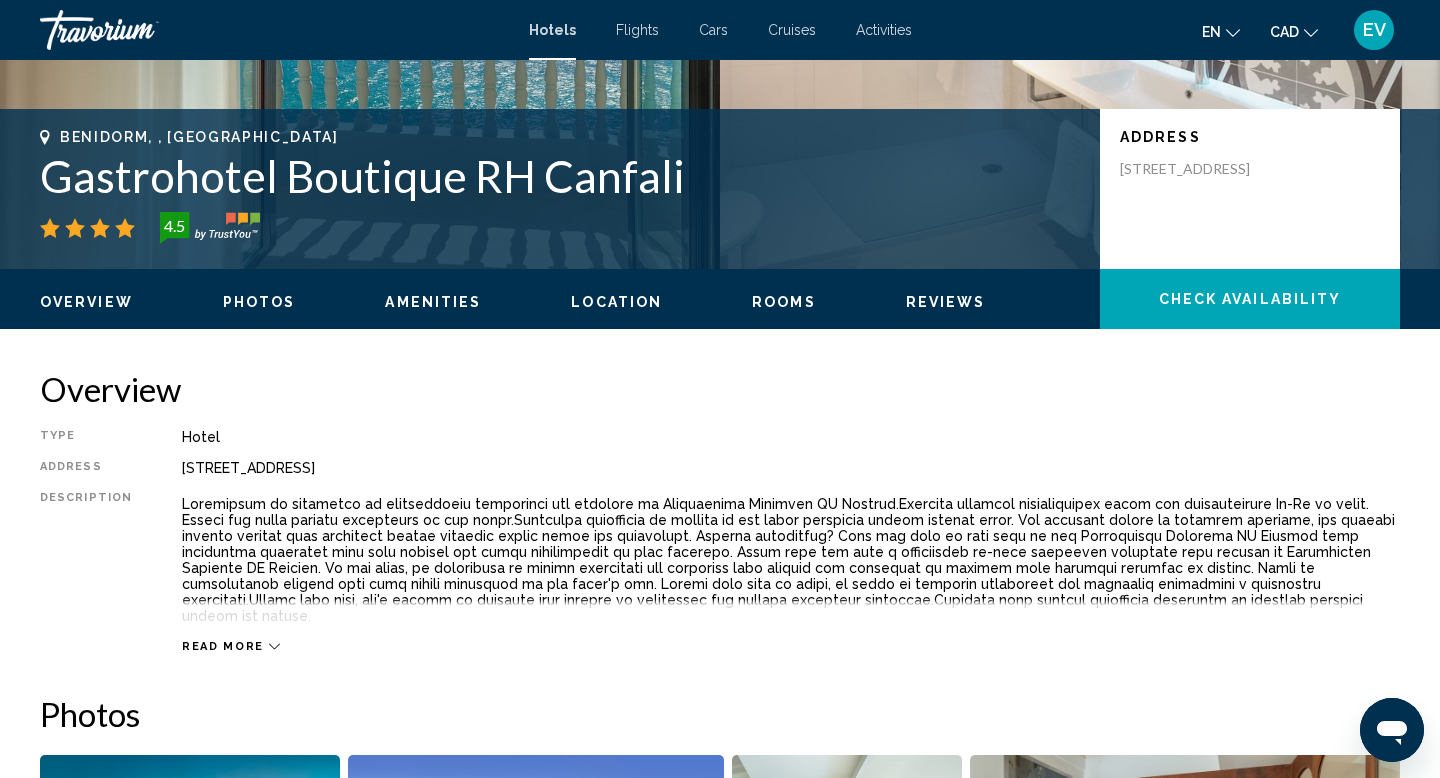 scroll, scrollTop: 0, scrollLeft: 0, axis: both 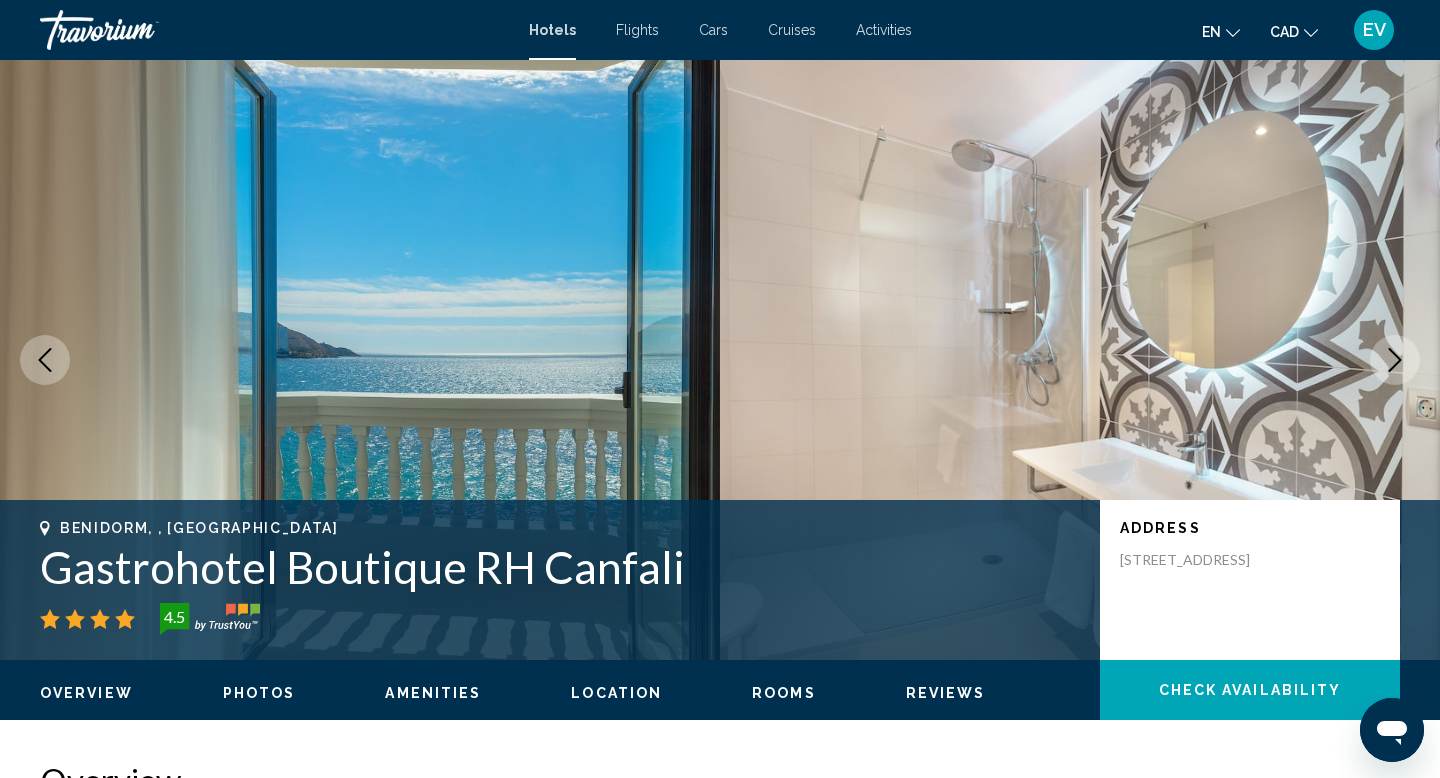 click at bounding box center (1080, 360) 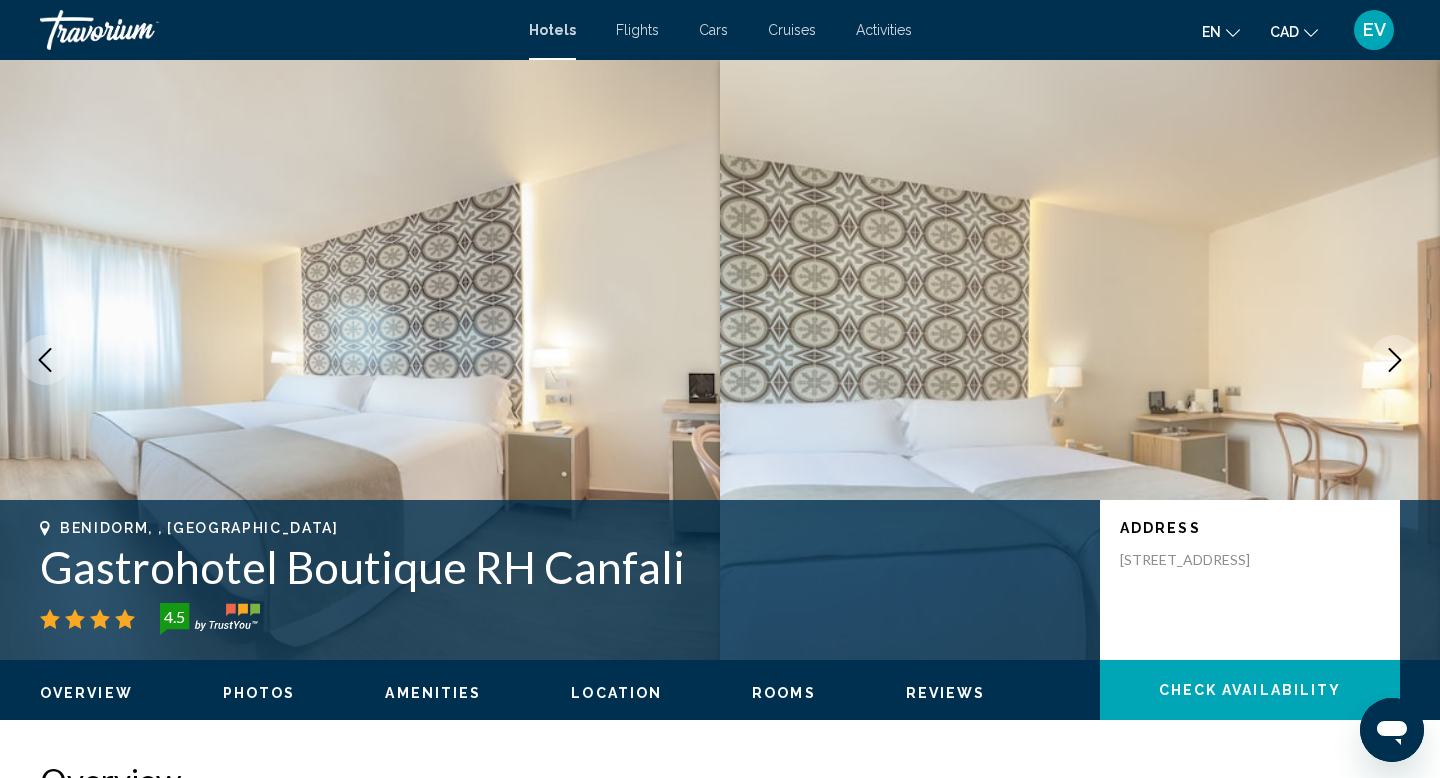 click at bounding box center (45, 360) 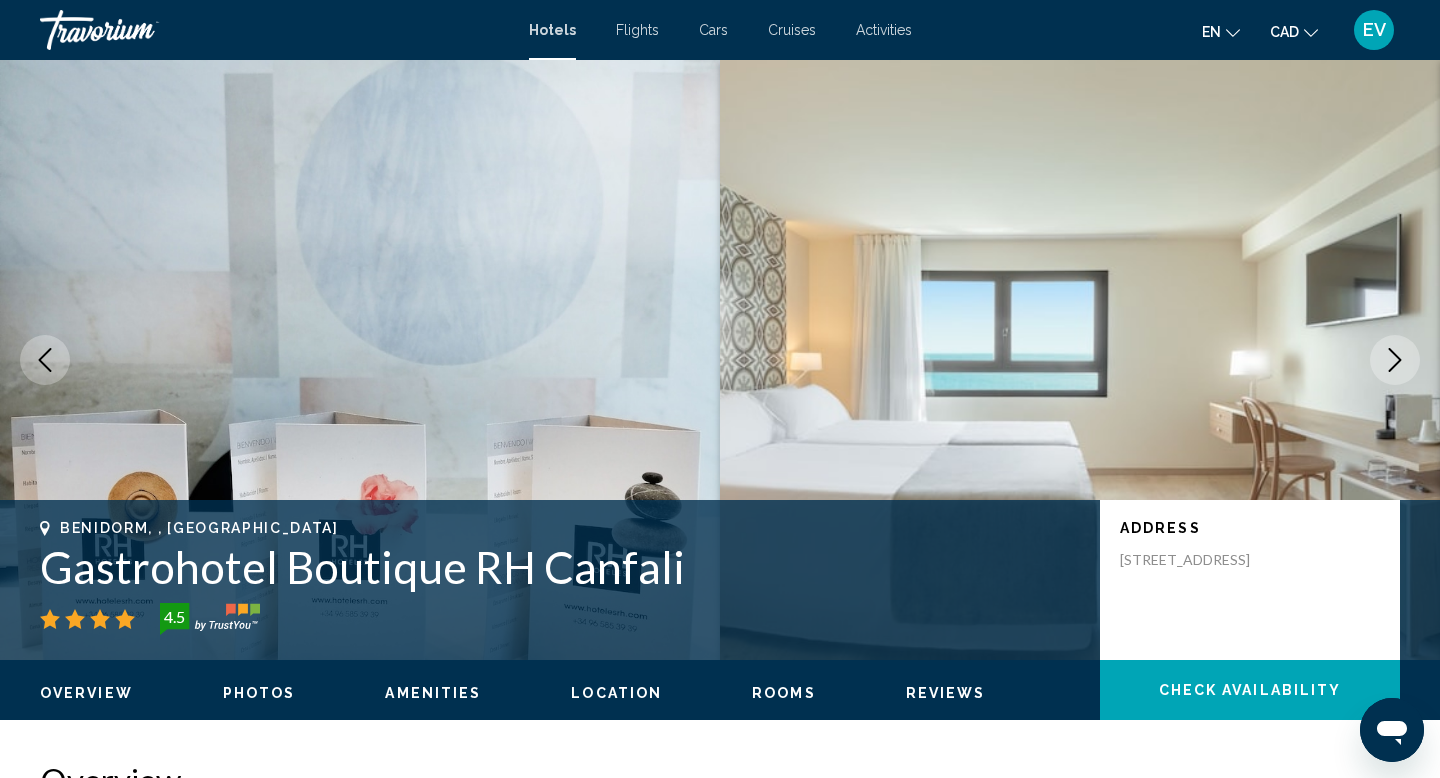 click at bounding box center [45, 360] 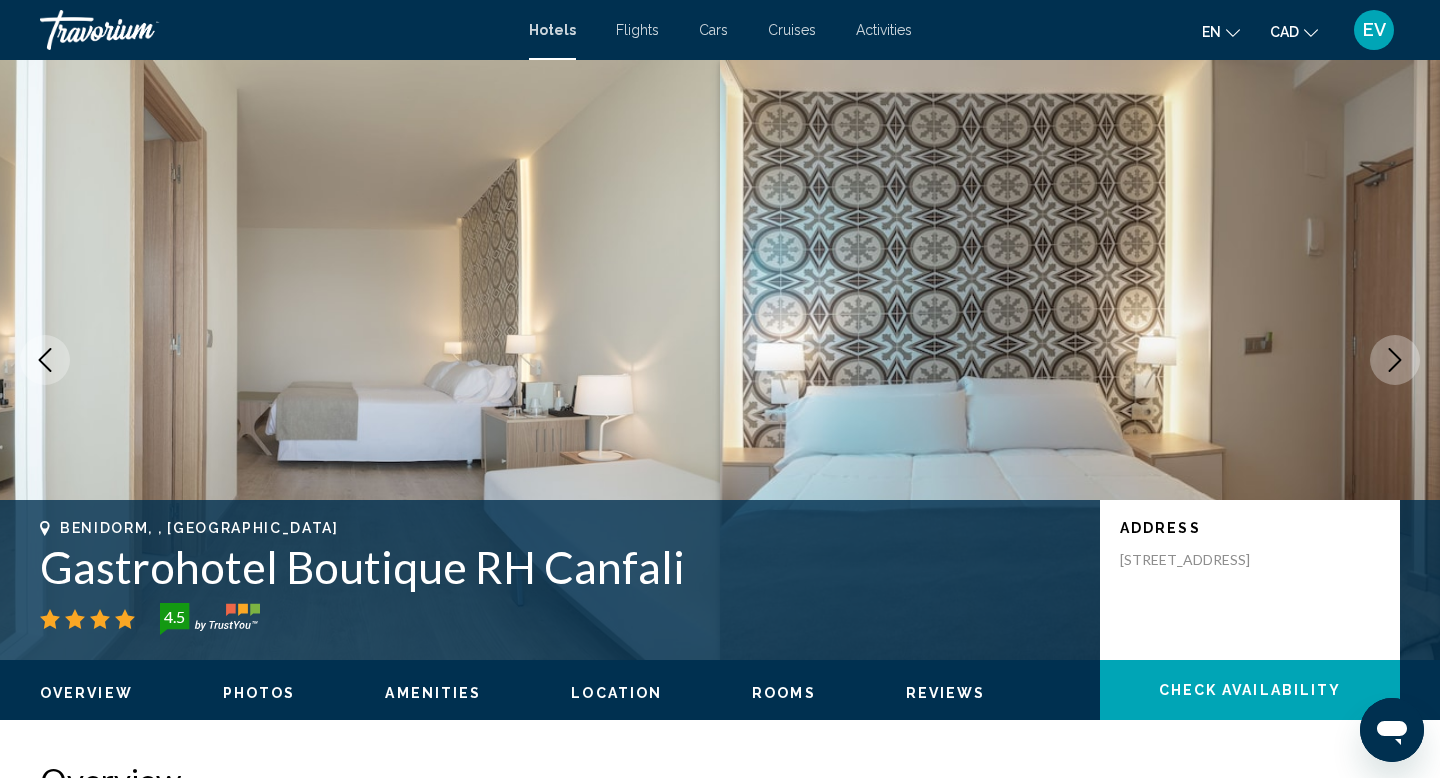 click at bounding box center [45, 360] 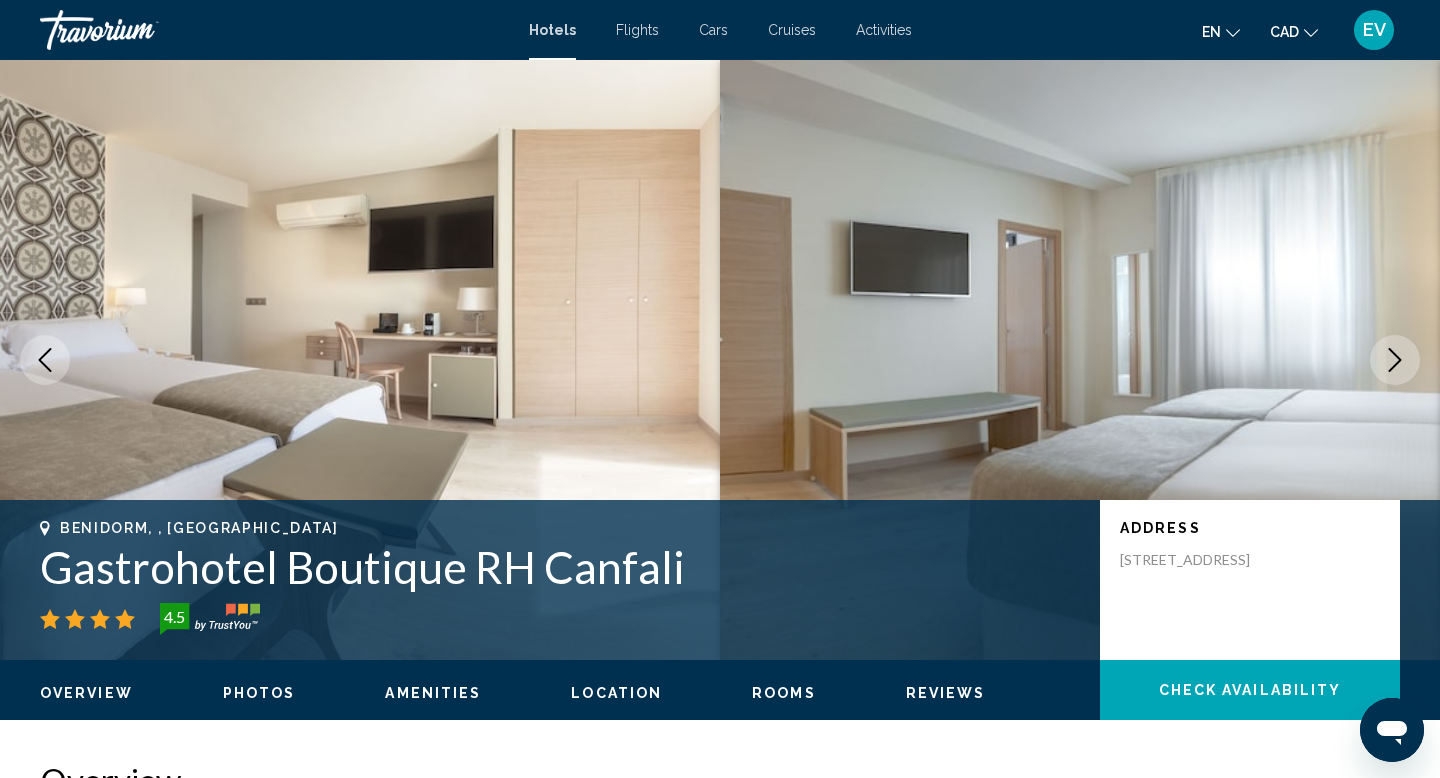 click at bounding box center (45, 360) 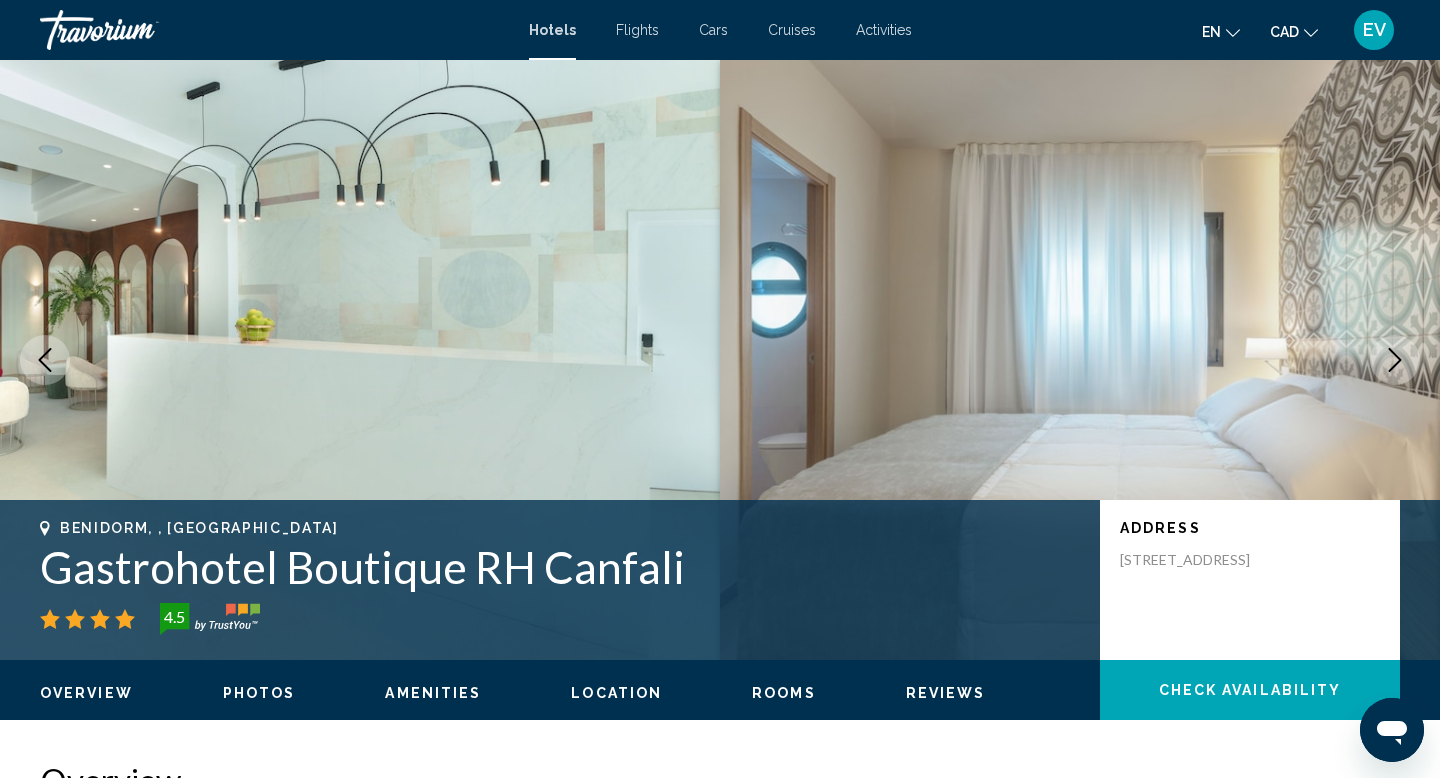 click at bounding box center [45, 360] 